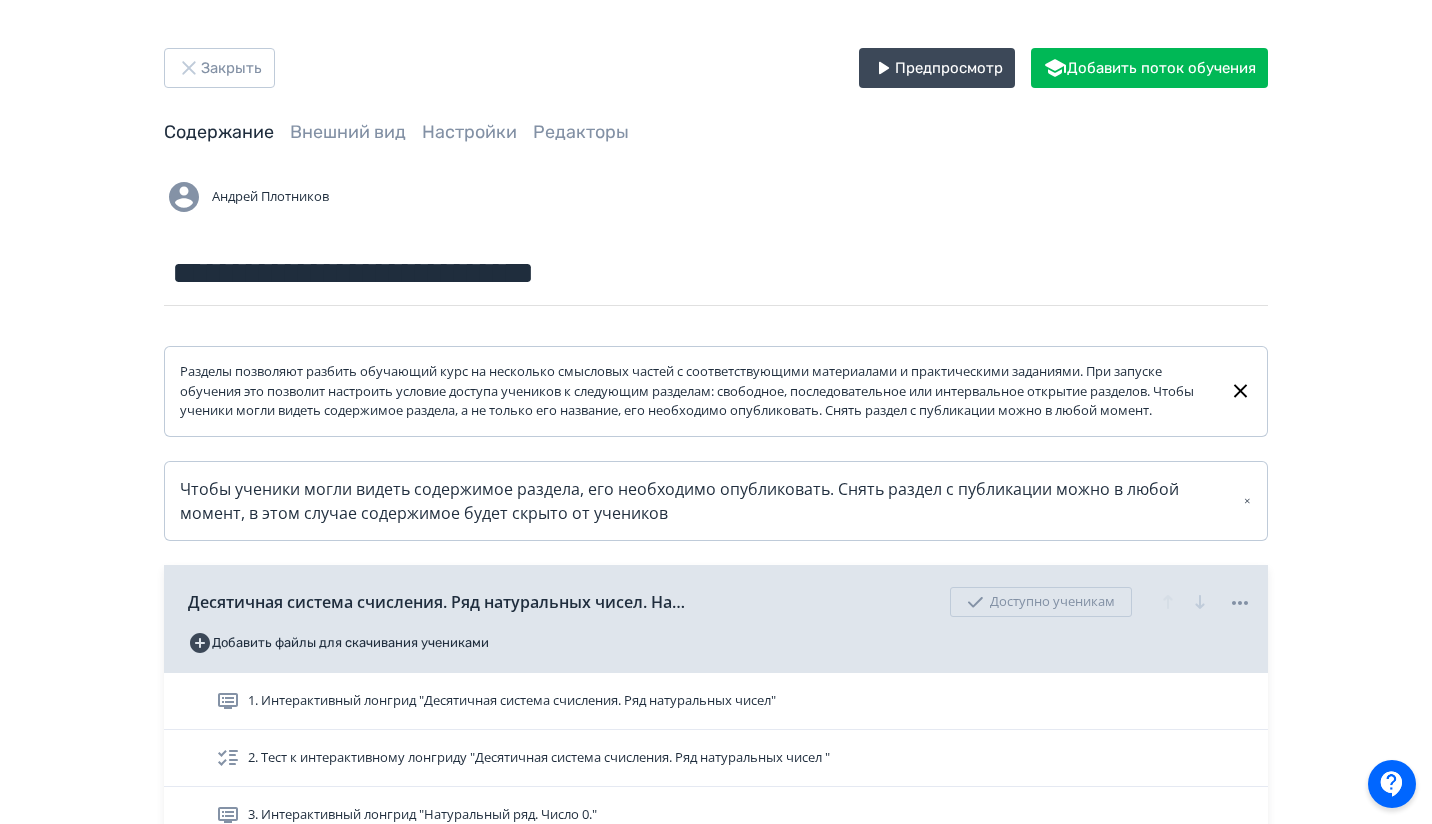 scroll, scrollTop: 0, scrollLeft: 0, axis: both 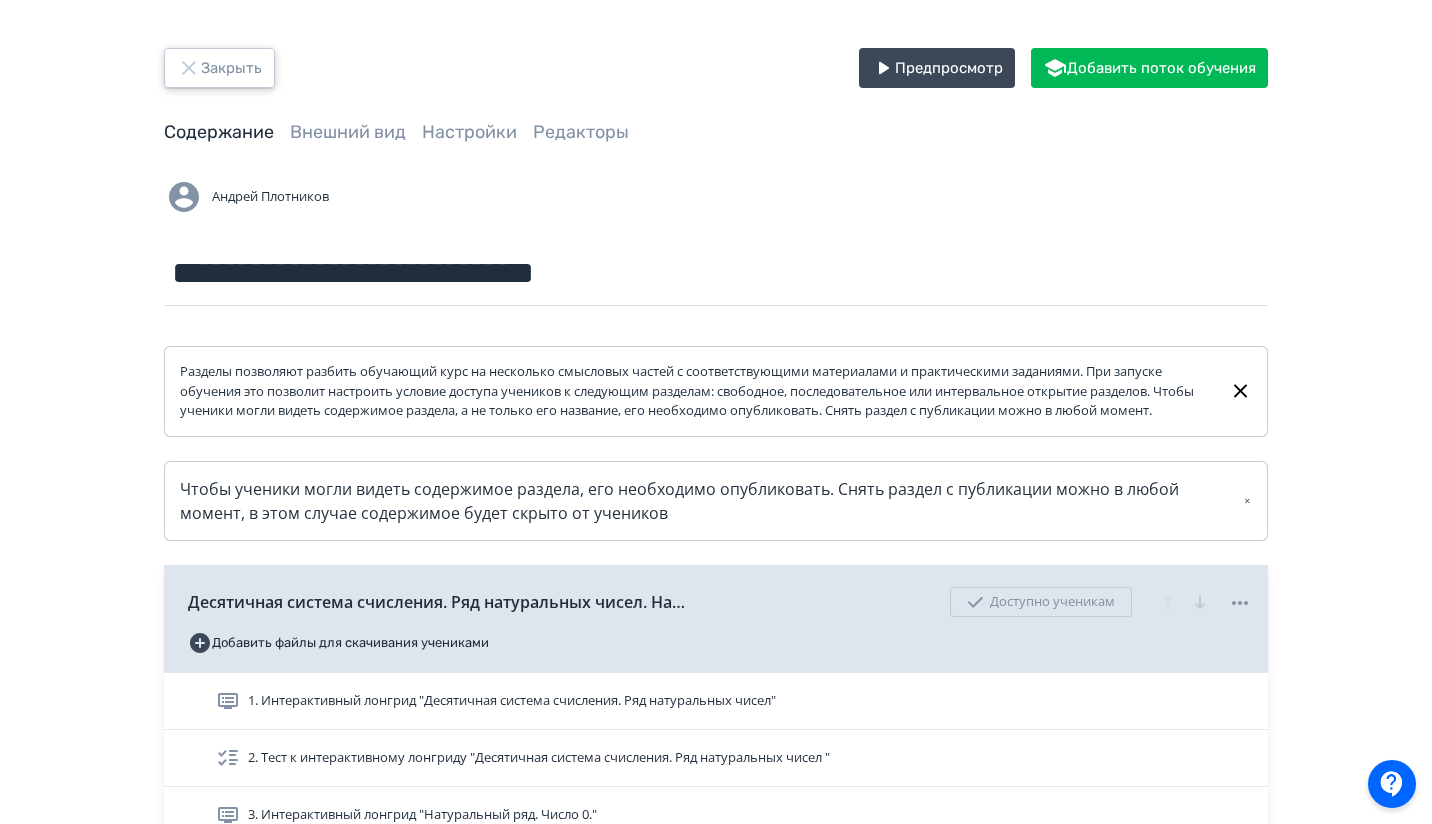 click on "Закрыть" at bounding box center (219, 68) 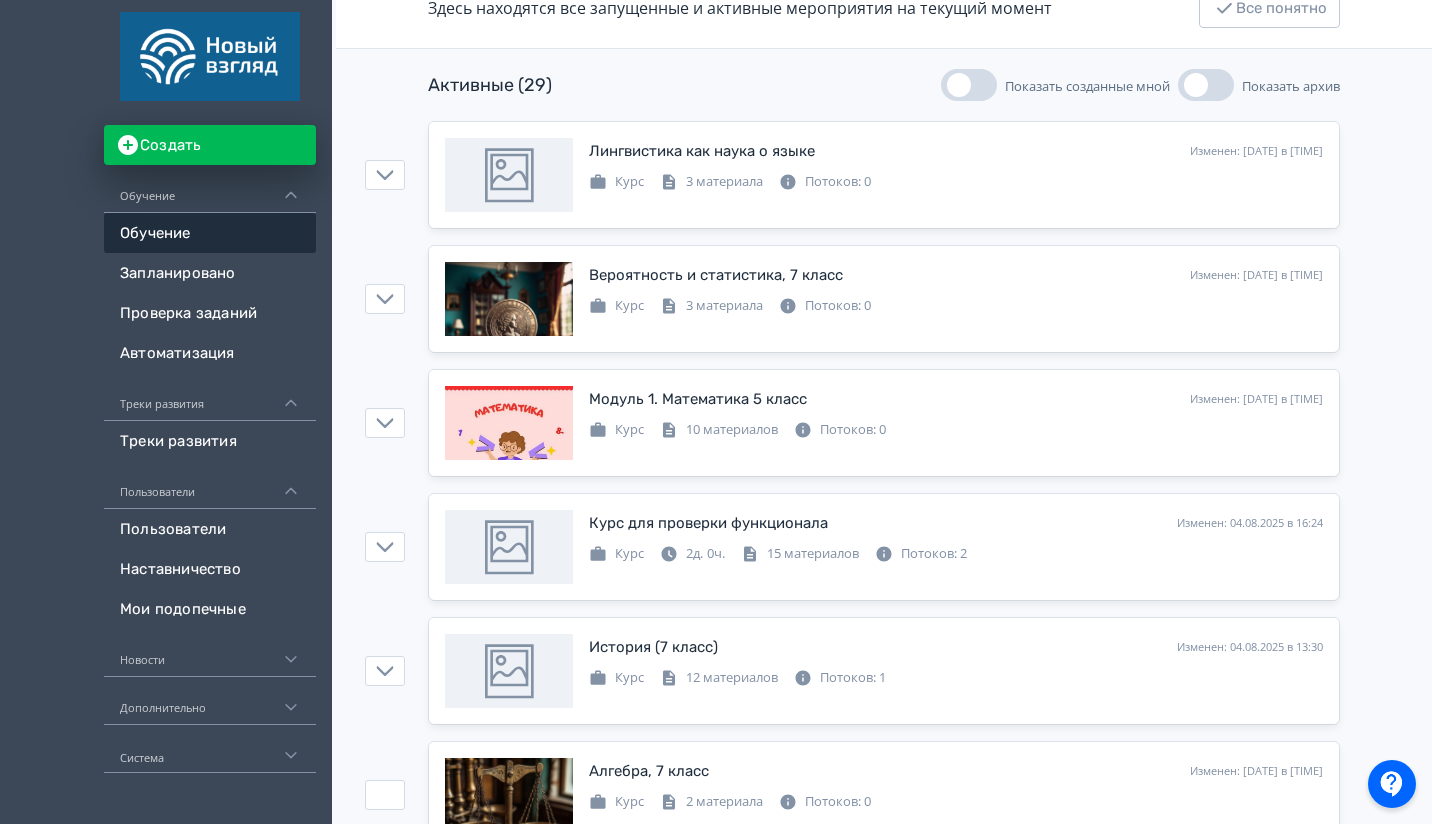 scroll, scrollTop: 667, scrollLeft: 0, axis: vertical 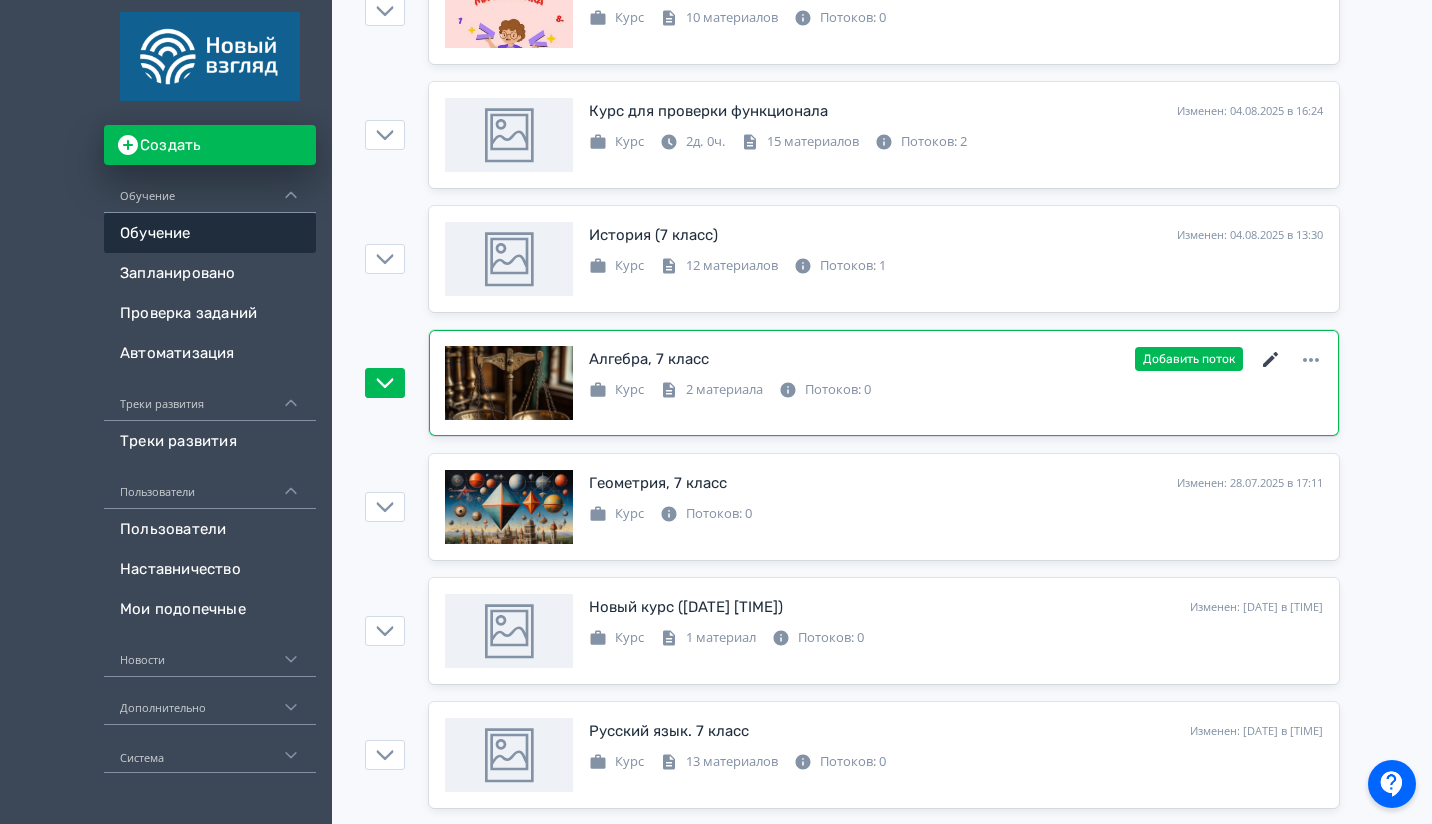 click 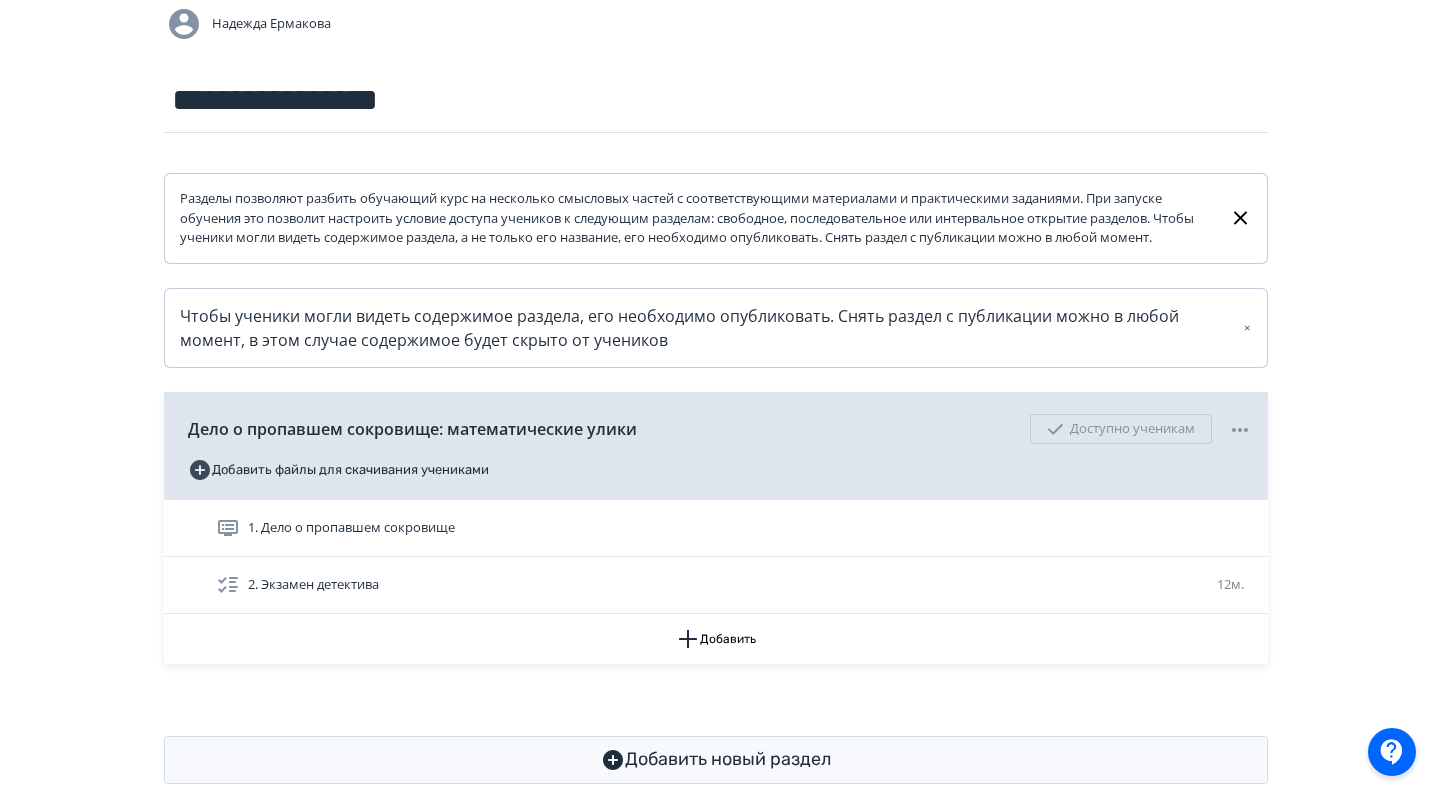 scroll, scrollTop: 0, scrollLeft: 0, axis: both 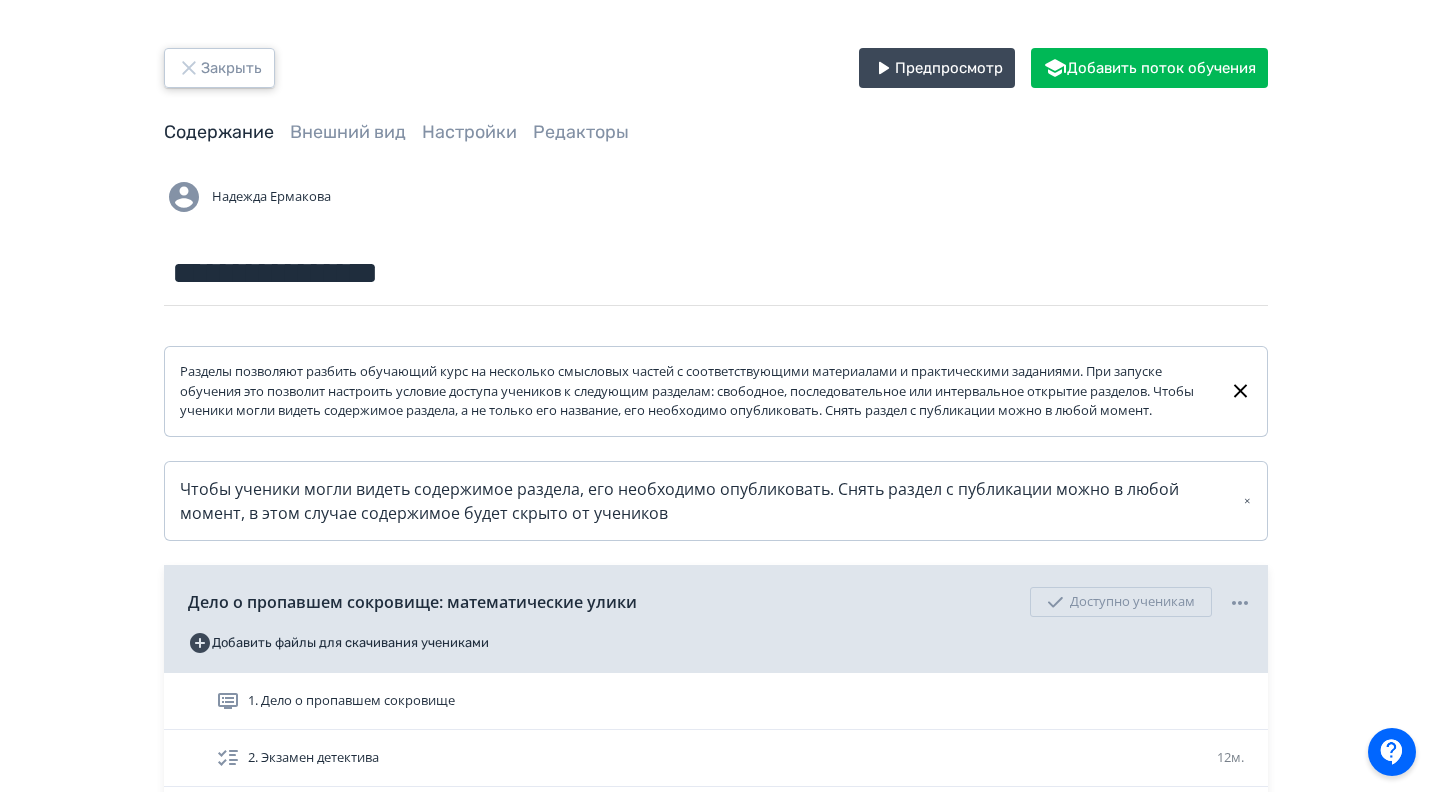 click on "Закрыть" at bounding box center [219, 68] 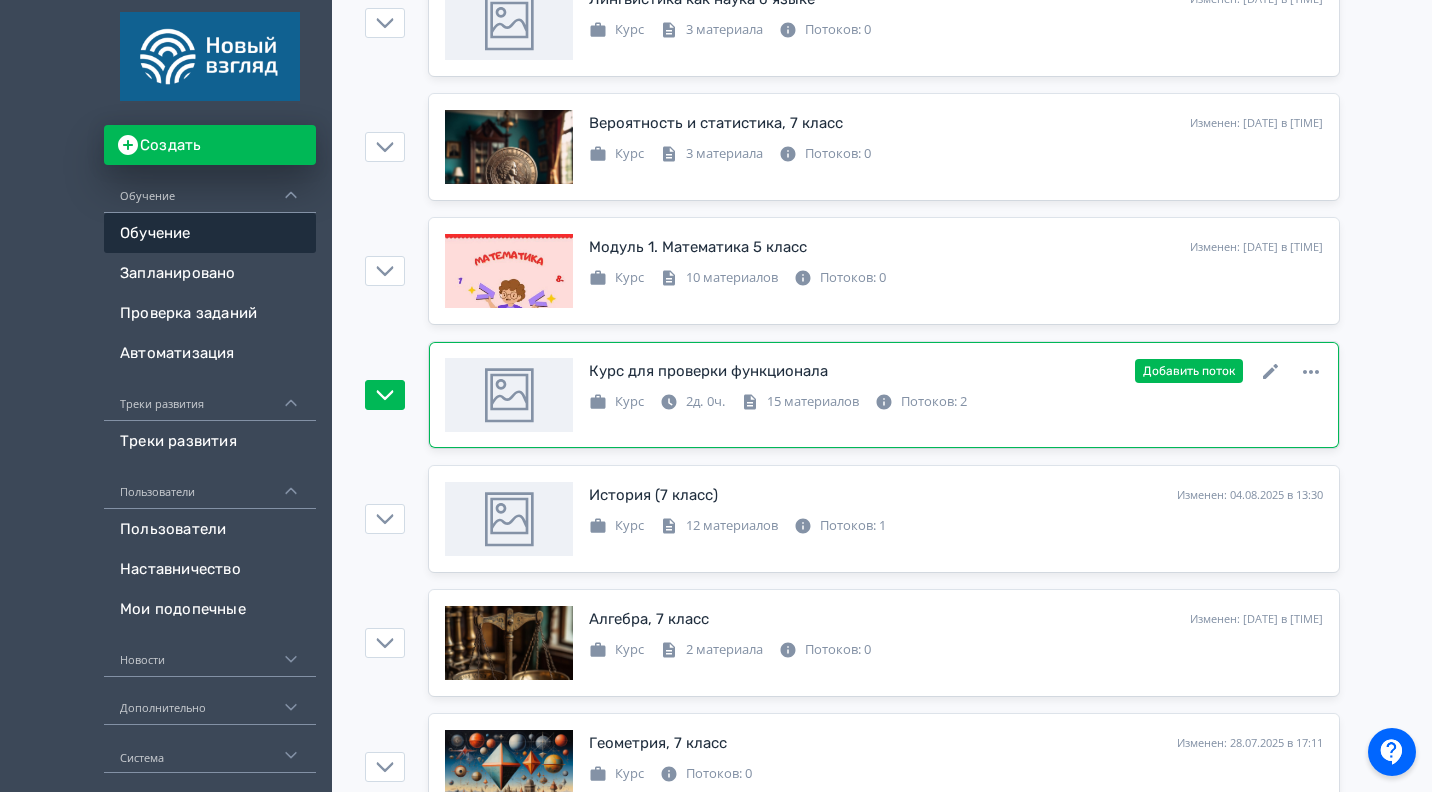 scroll, scrollTop: 408, scrollLeft: 0, axis: vertical 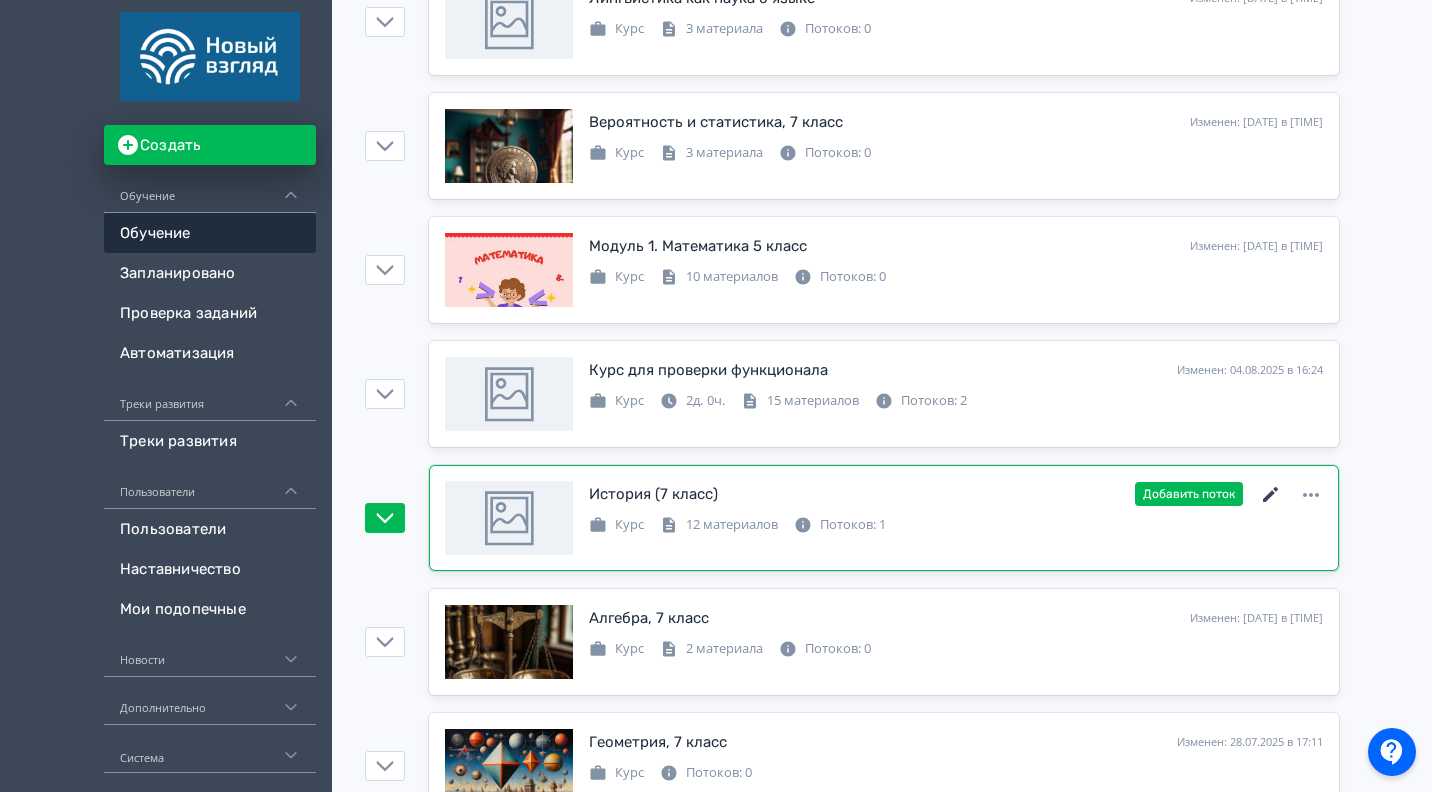 click 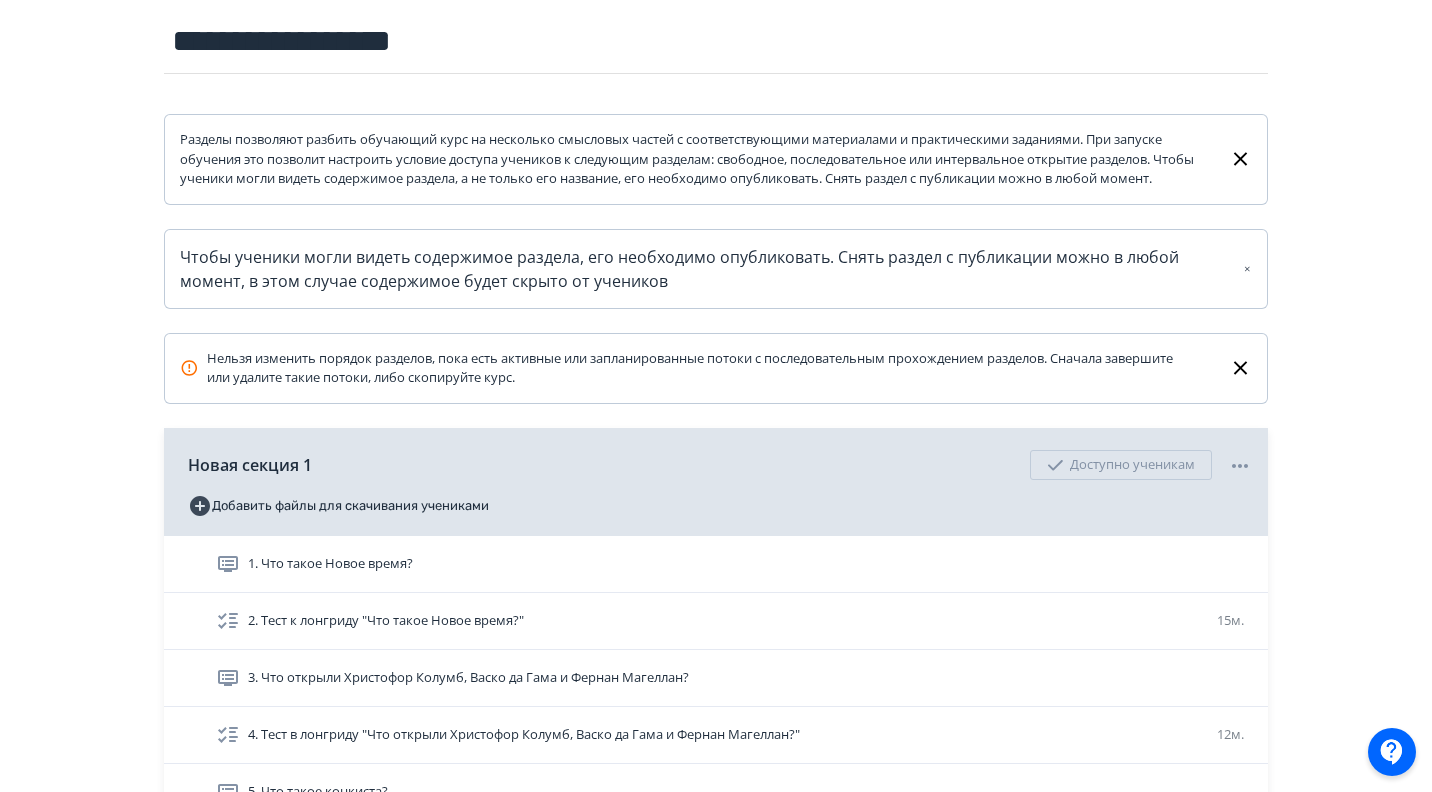 scroll, scrollTop: 307, scrollLeft: 0, axis: vertical 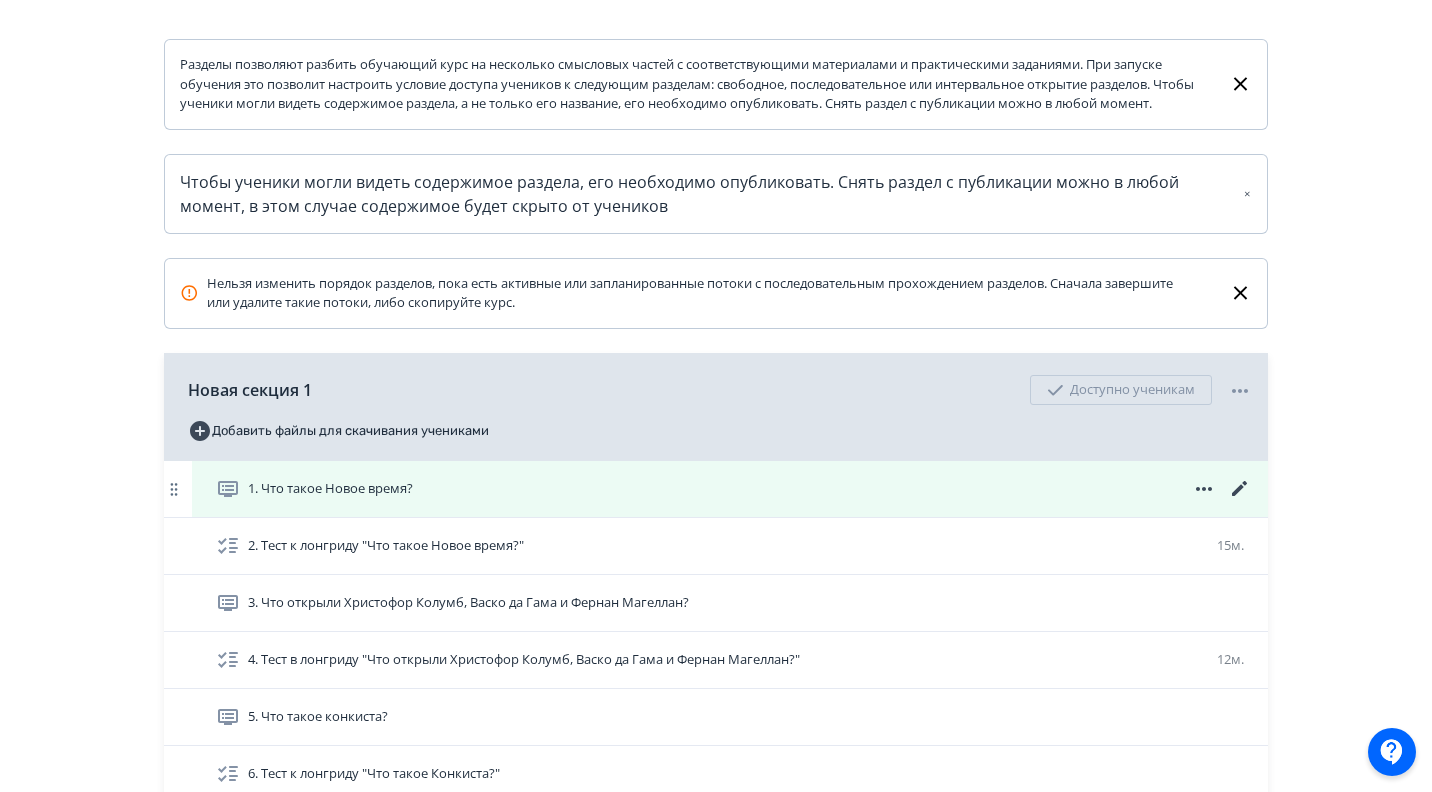 click on "1. Что такое Новое время?" at bounding box center [734, 489] 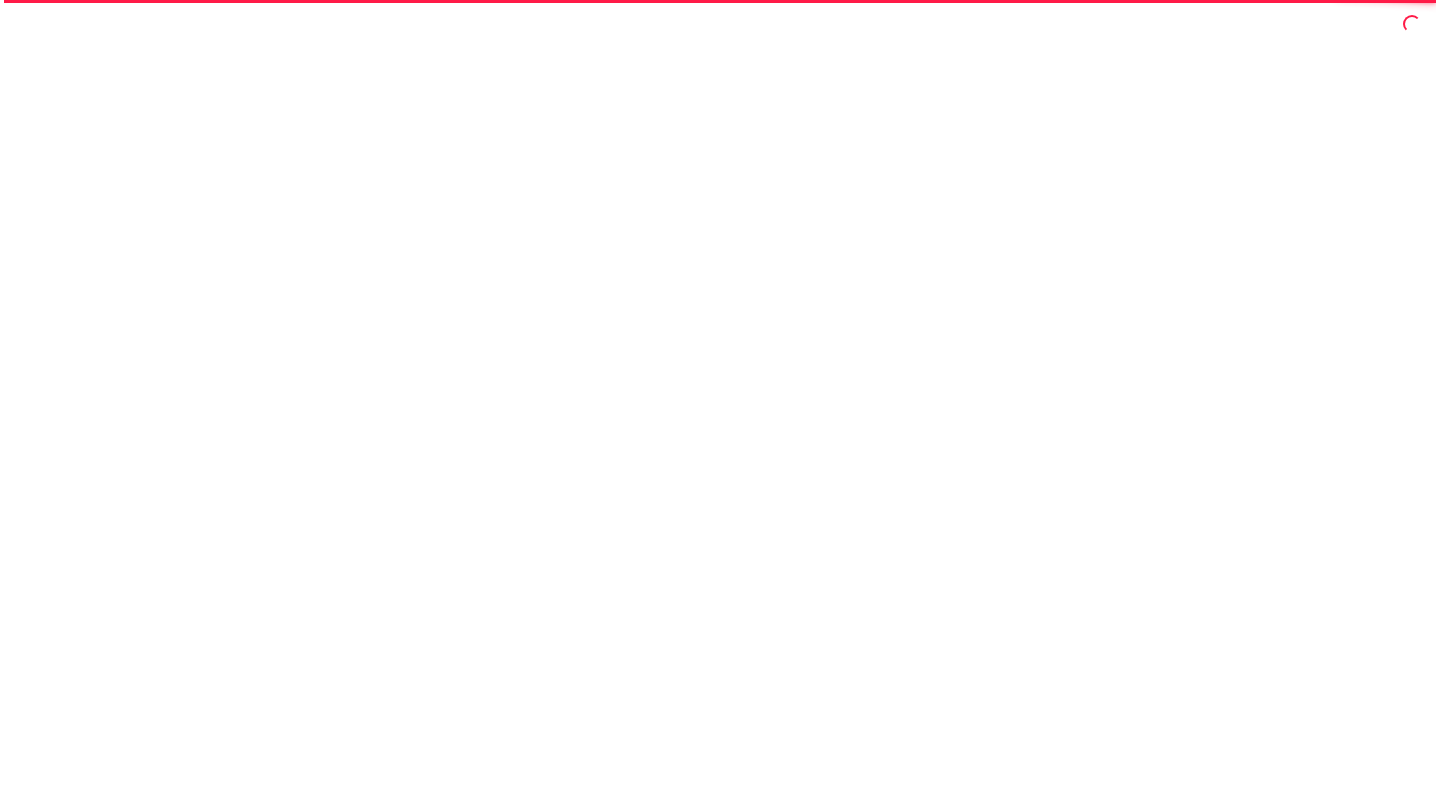 scroll, scrollTop: 0, scrollLeft: 0, axis: both 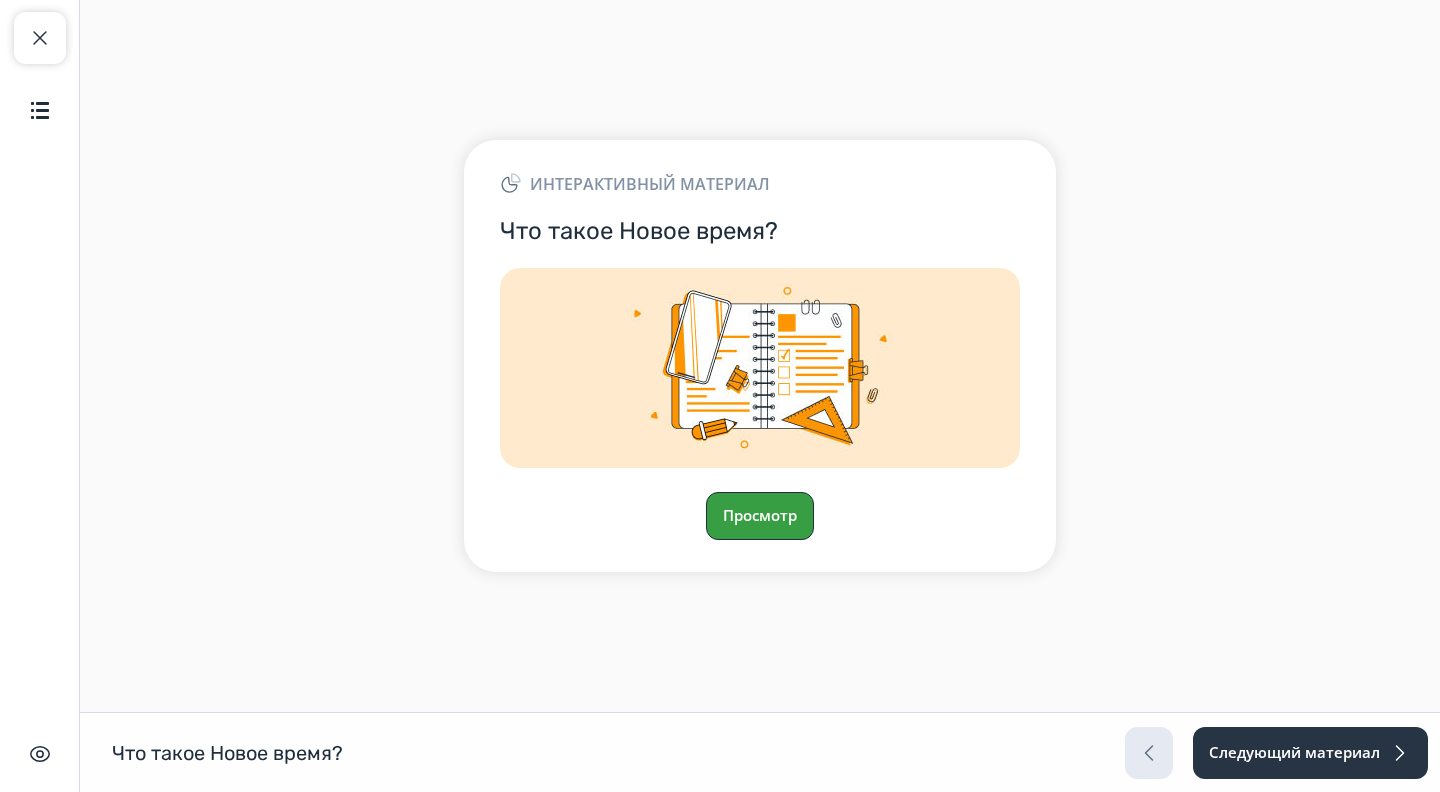 click on "Просмотр" at bounding box center (760, 516) 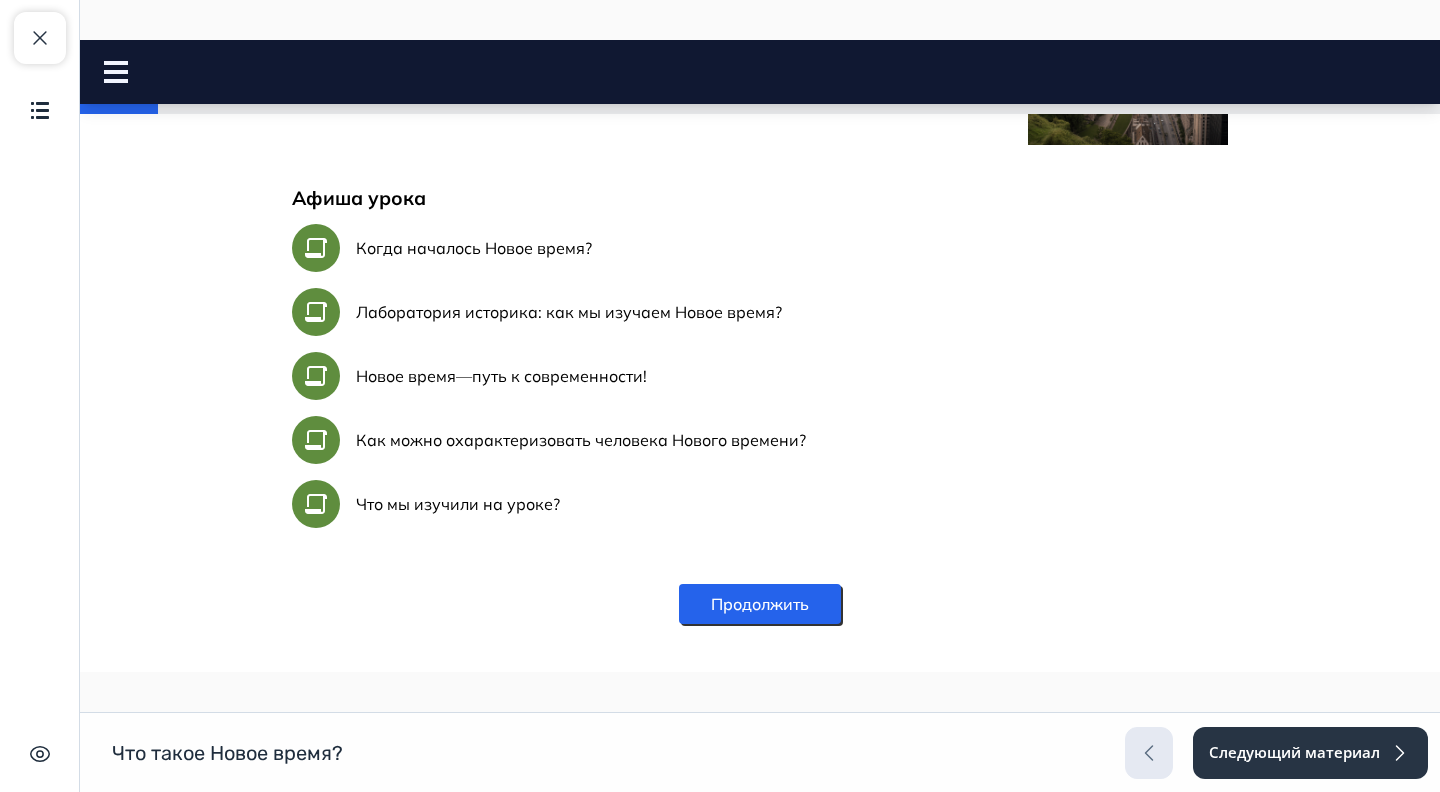 scroll, scrollTop: 972, scrollLeft: 0, axis: vertical 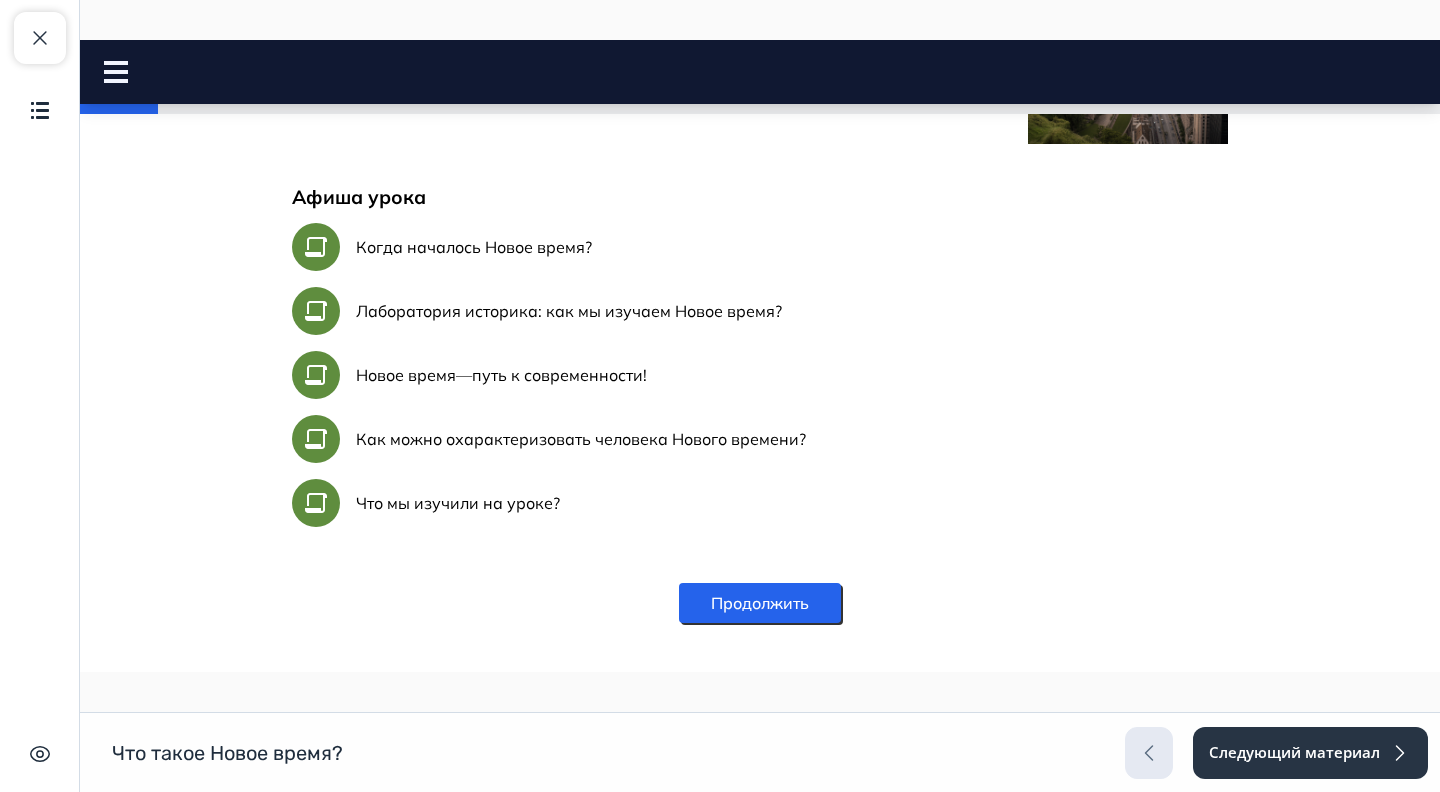 click on "Продолжить" at bounding box center [760, 603] 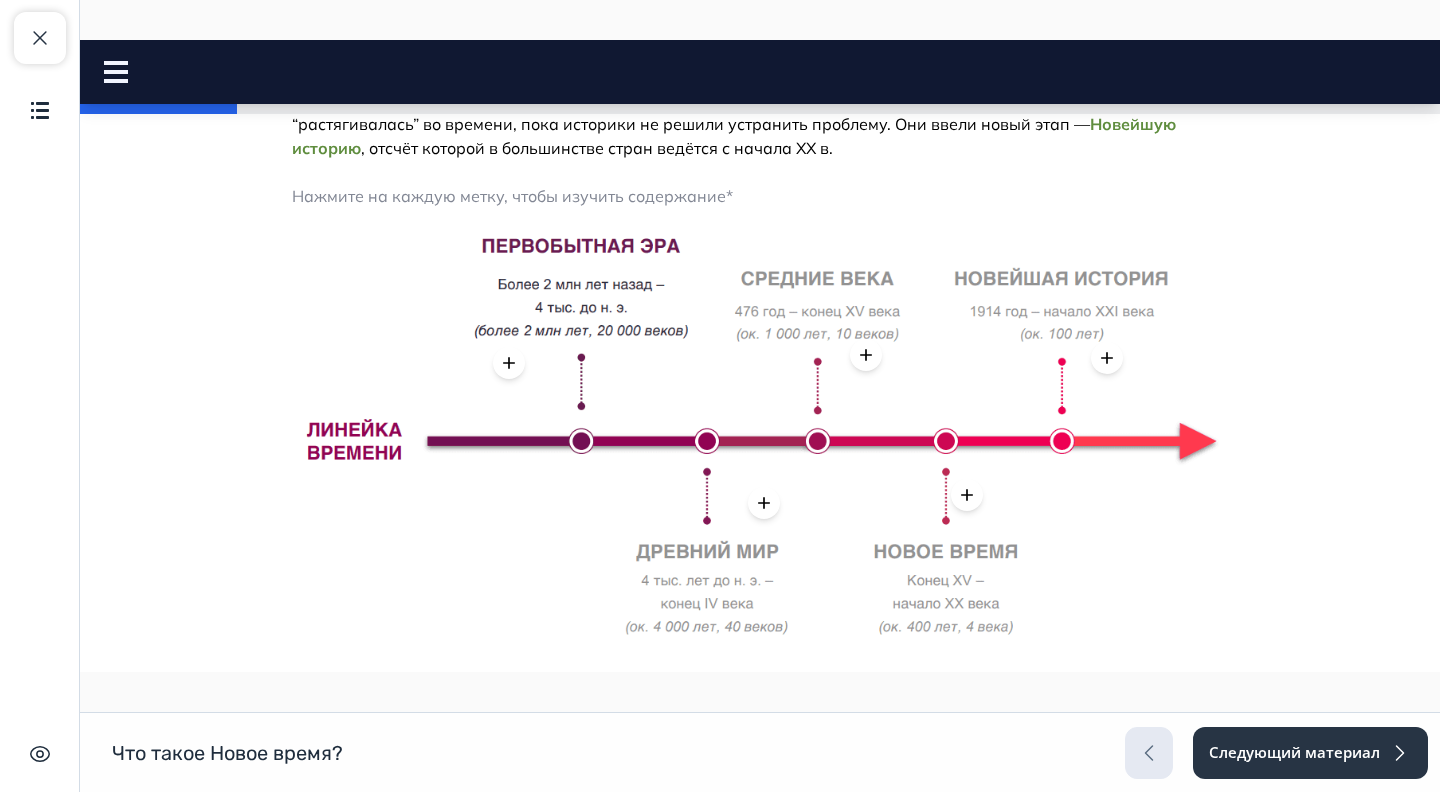 scroll, scrollTop: 448, scrollLeft: 0, axis: vertical 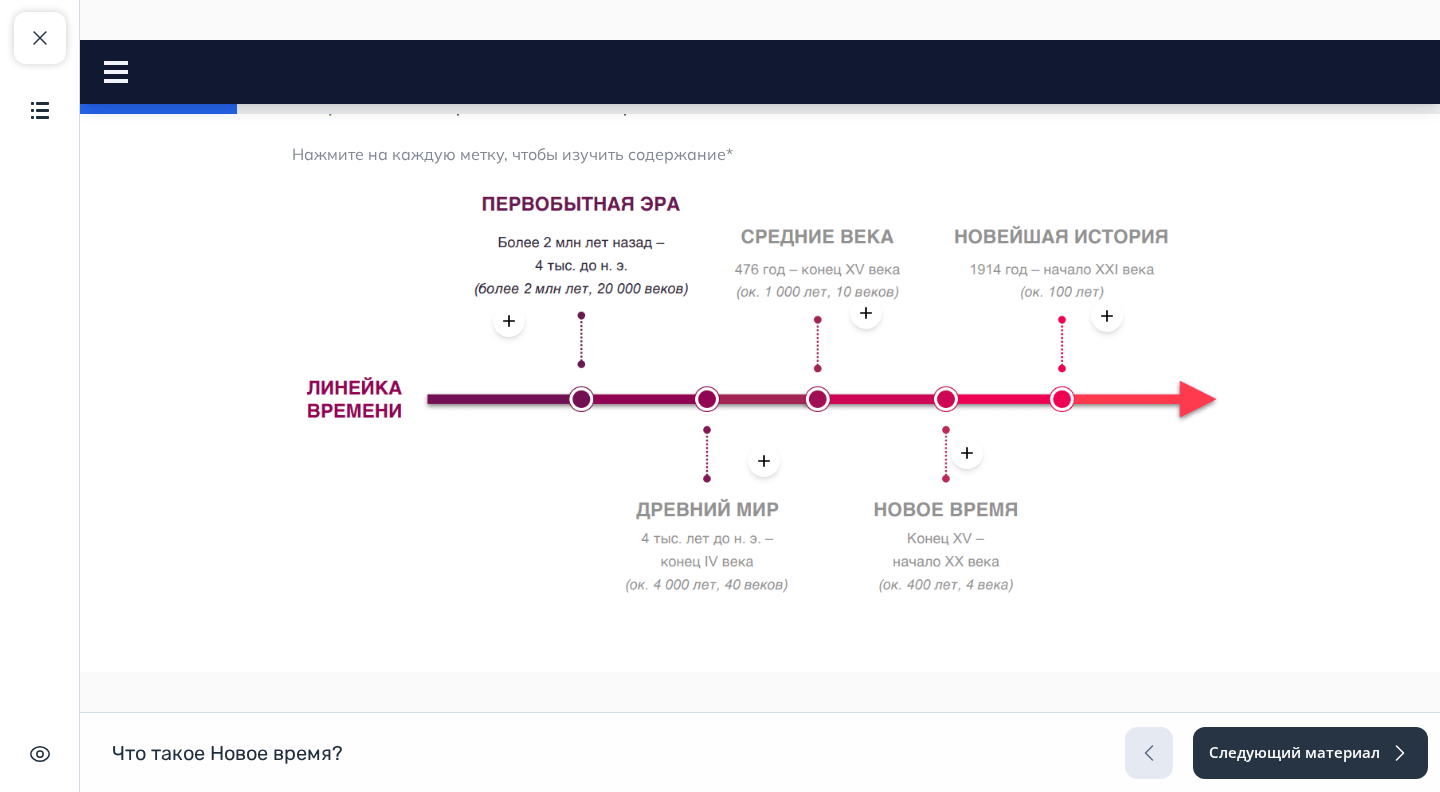 click at bounding box center (509, 321) 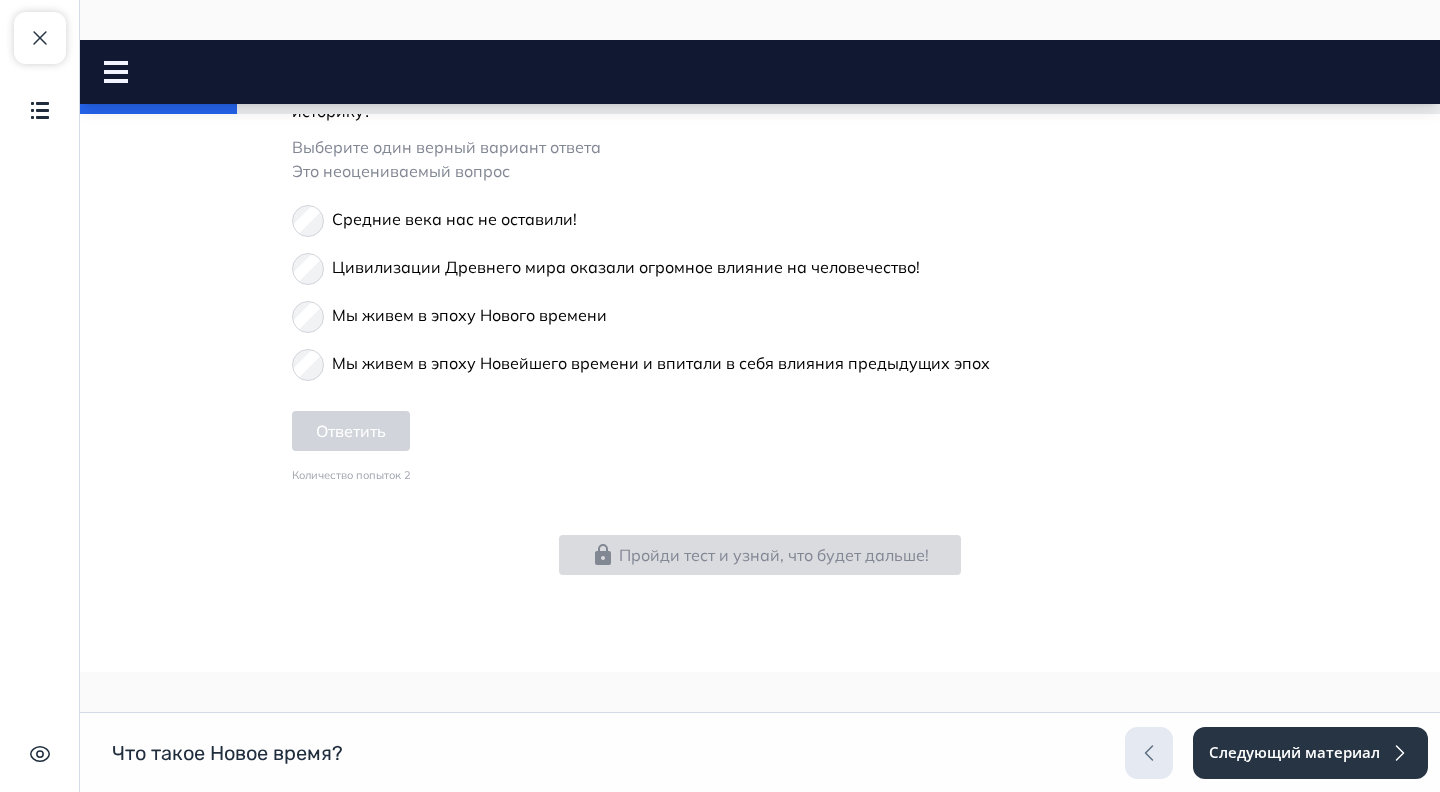 scroll, scrollTop: 1079, scrollLeft: 0, axis: vertical 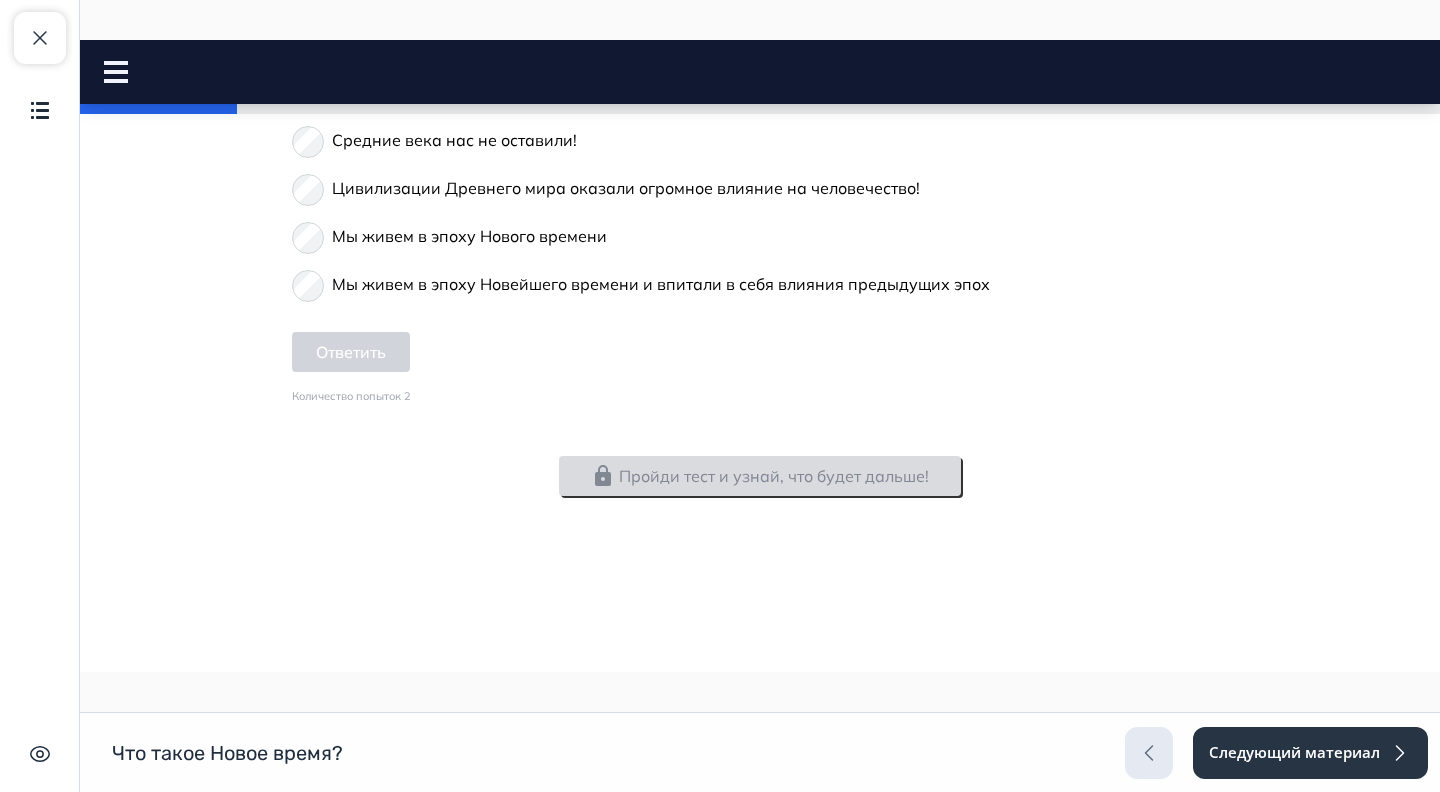 click on "Пройди тест и узнай, что будет дальше!" at bounding box center [760, 476] 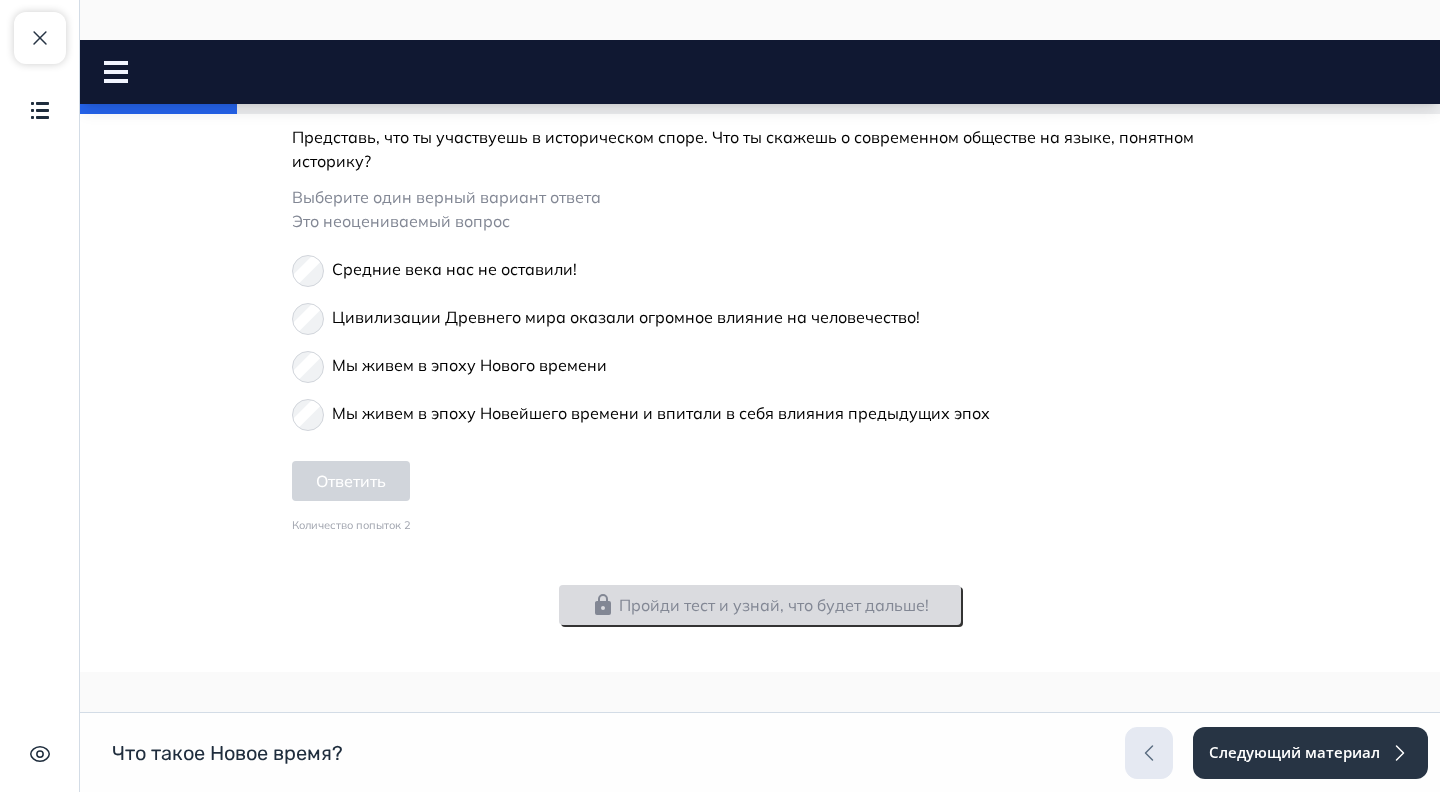 scroll, scrollTop: 944, scrollLeft: 0, axis: vertical 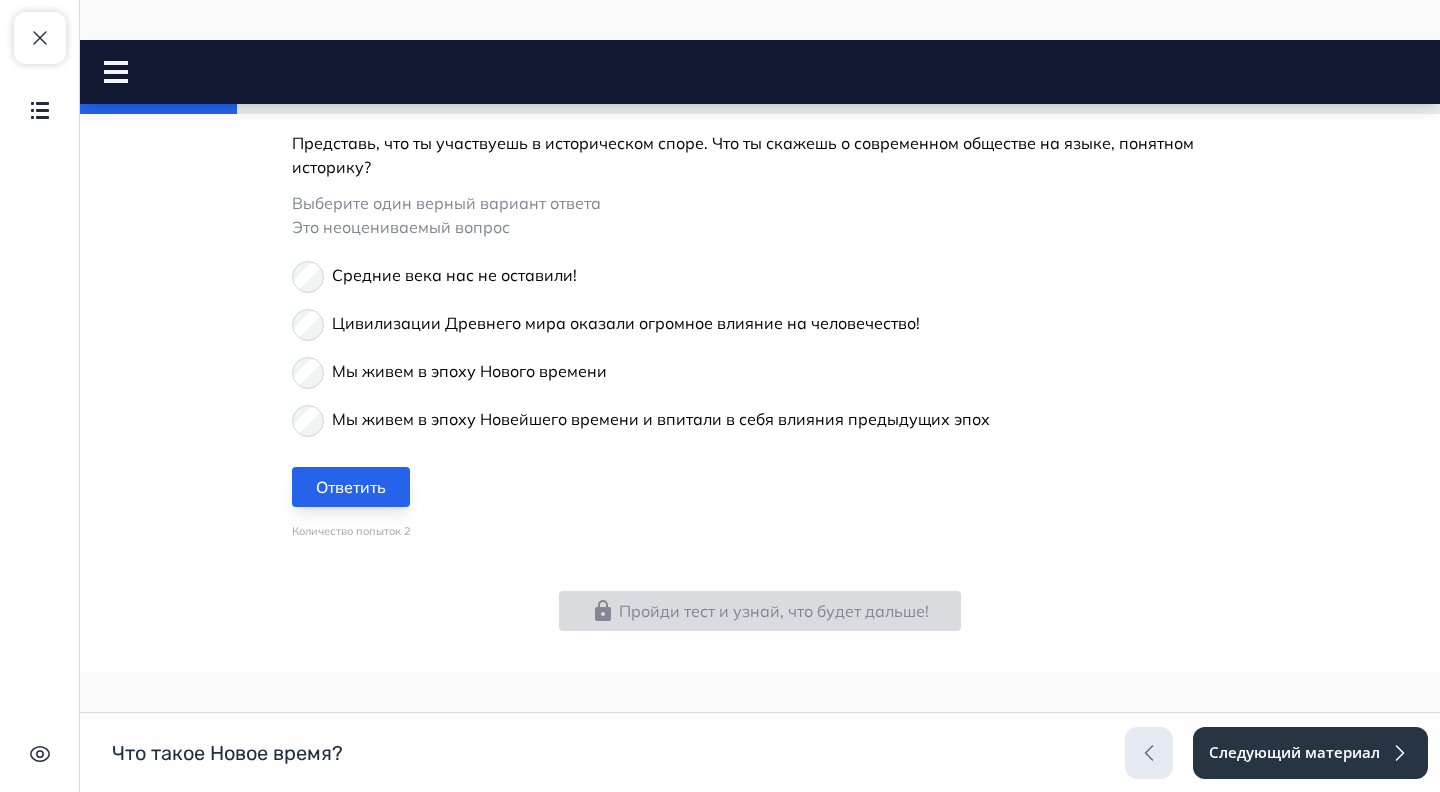 click on "Ответить" at bounding box center (351, 487) 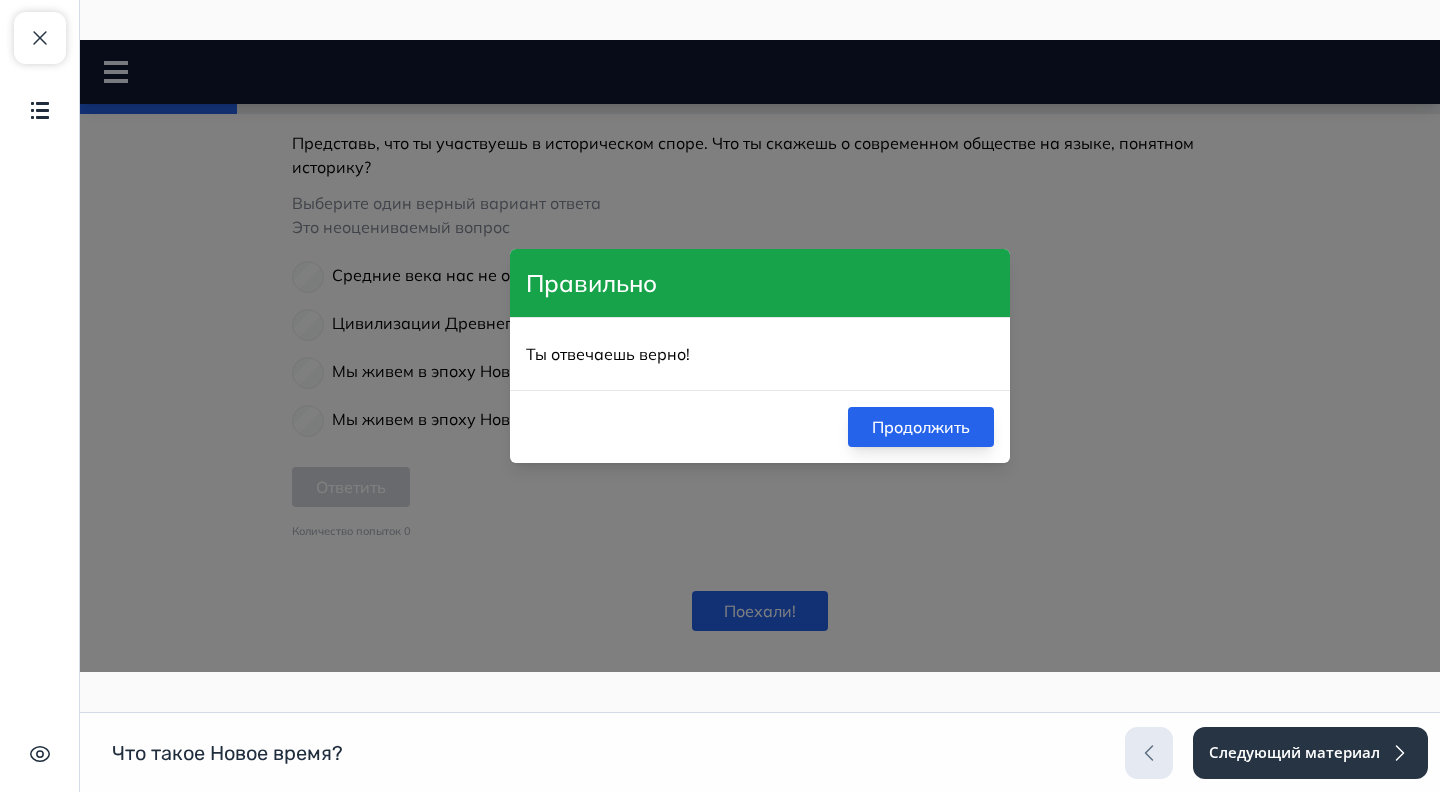 click on "Продолжить" at bounding box center (921, 427) 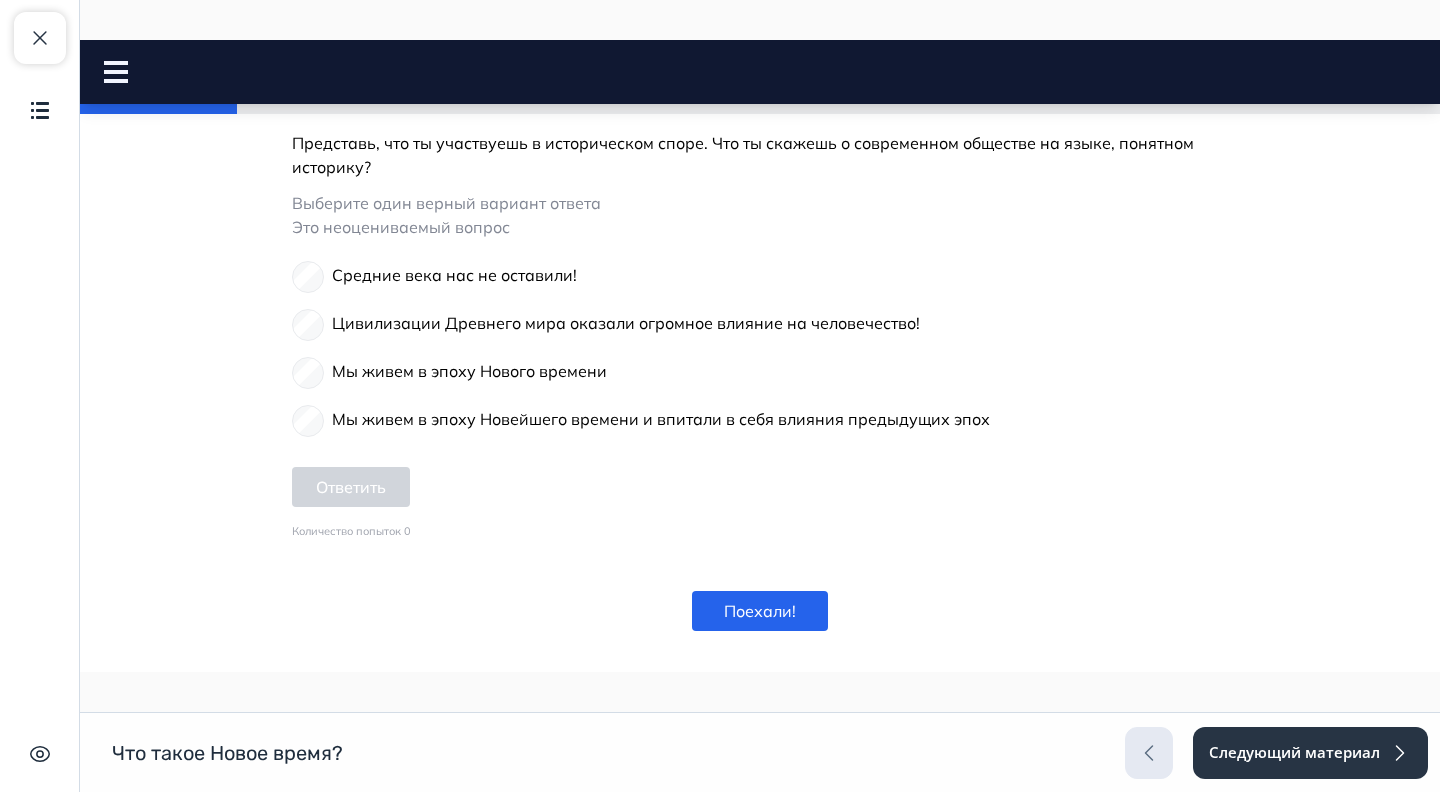 scroll, scrollTop: 1079, scrollLeft: 0, axis: vertical 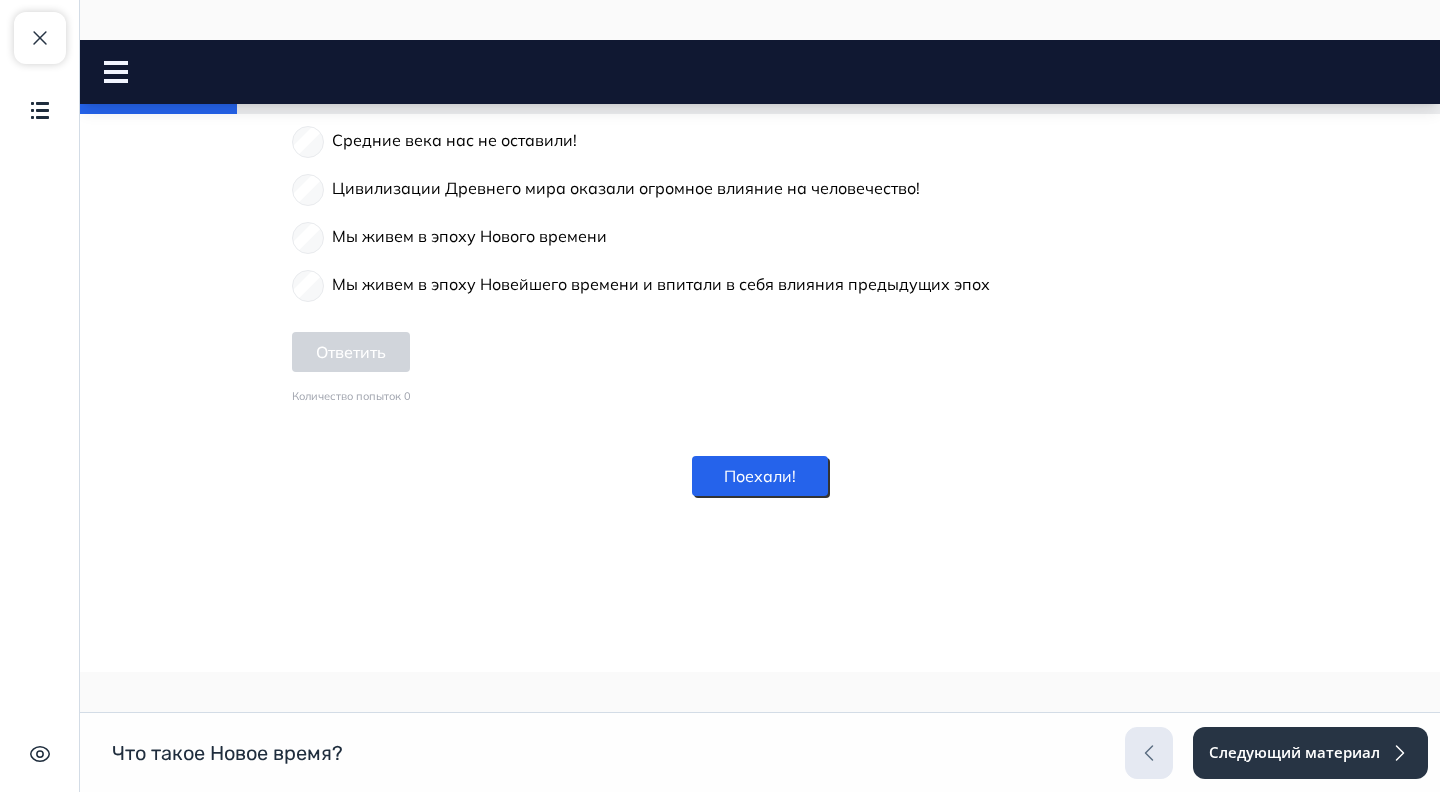 click on "Поехали!" at bounding box center (760, 476) 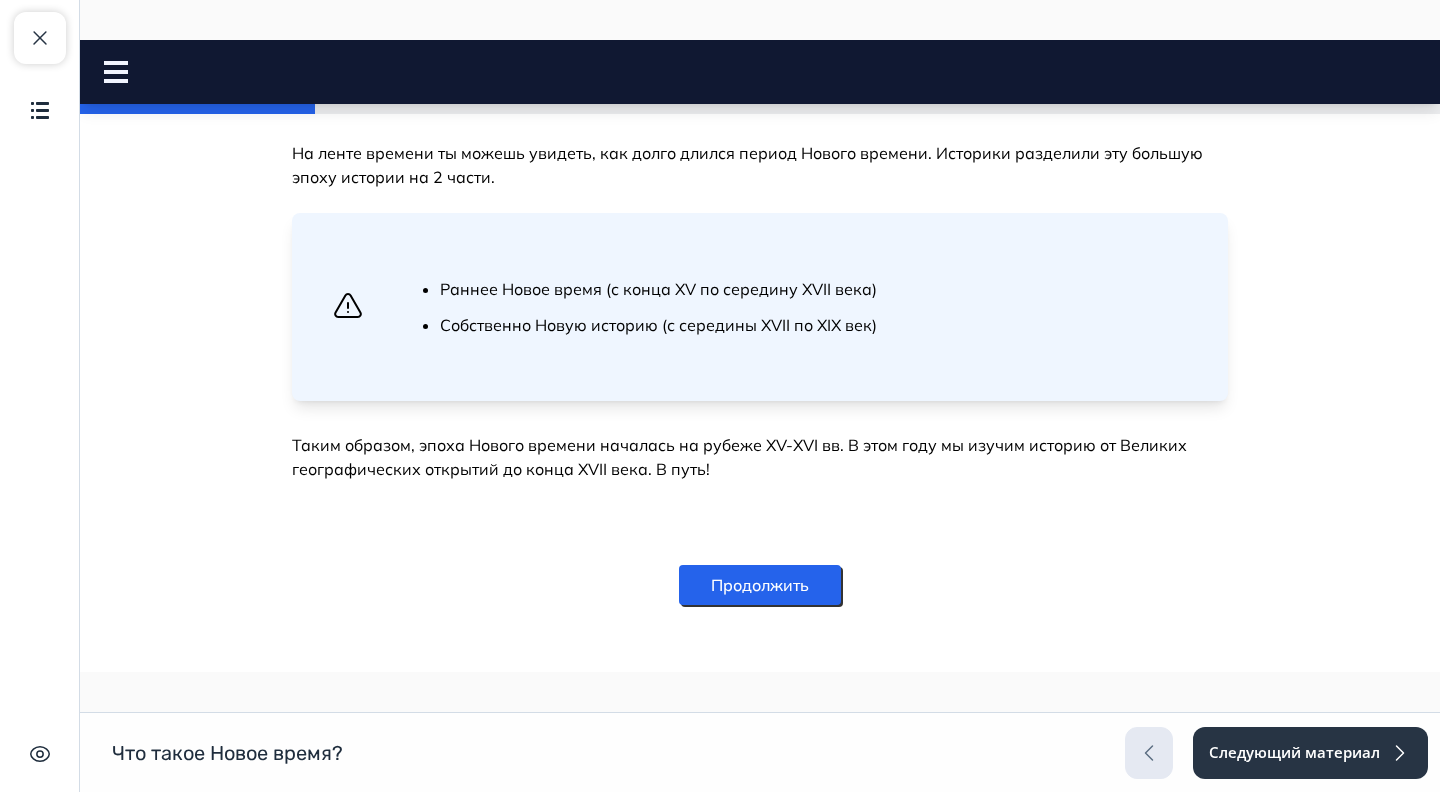 scroll, scrollTop: 1399, scrollLeft: 0, axis: vertical 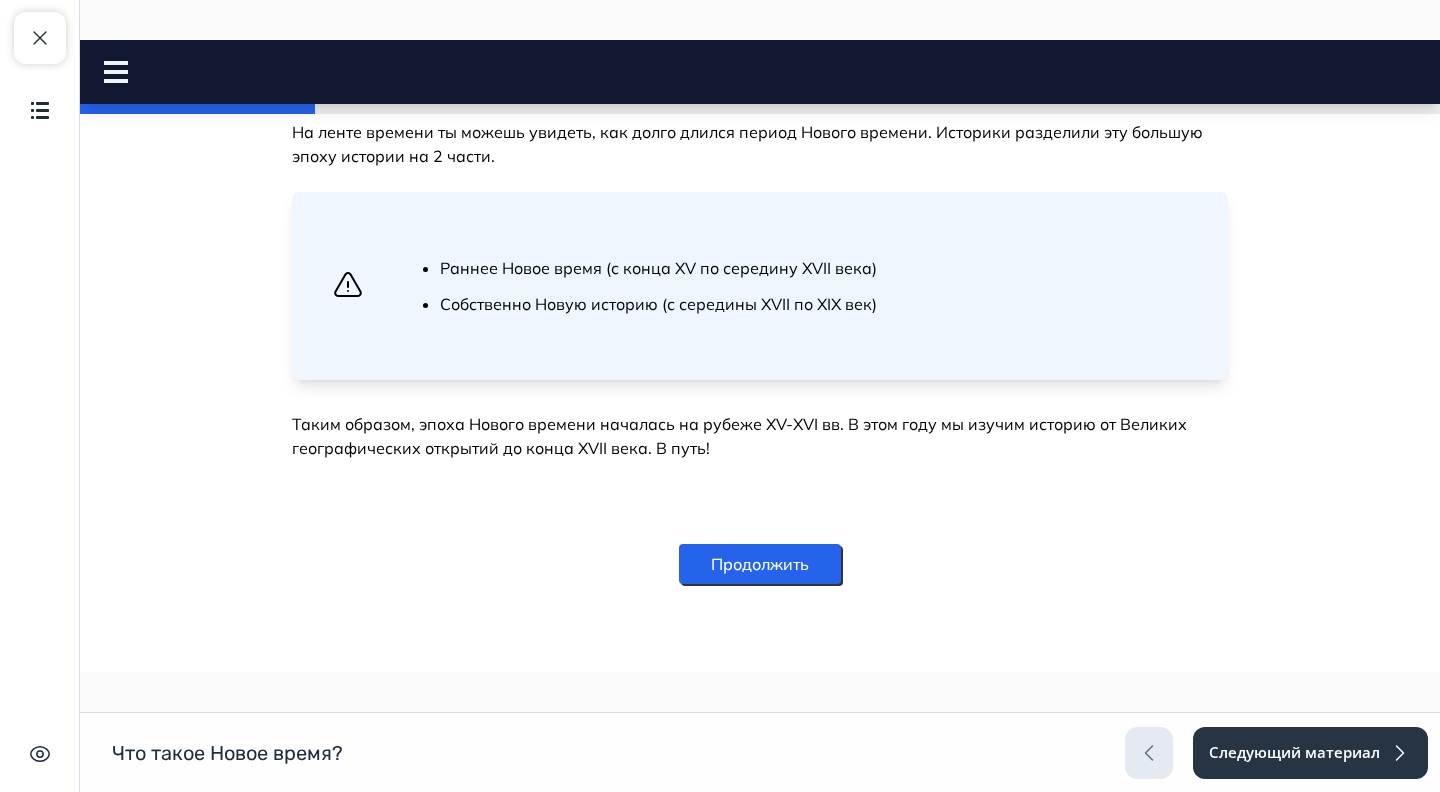 click on "Продолжить" at bounding box center [760, 564] 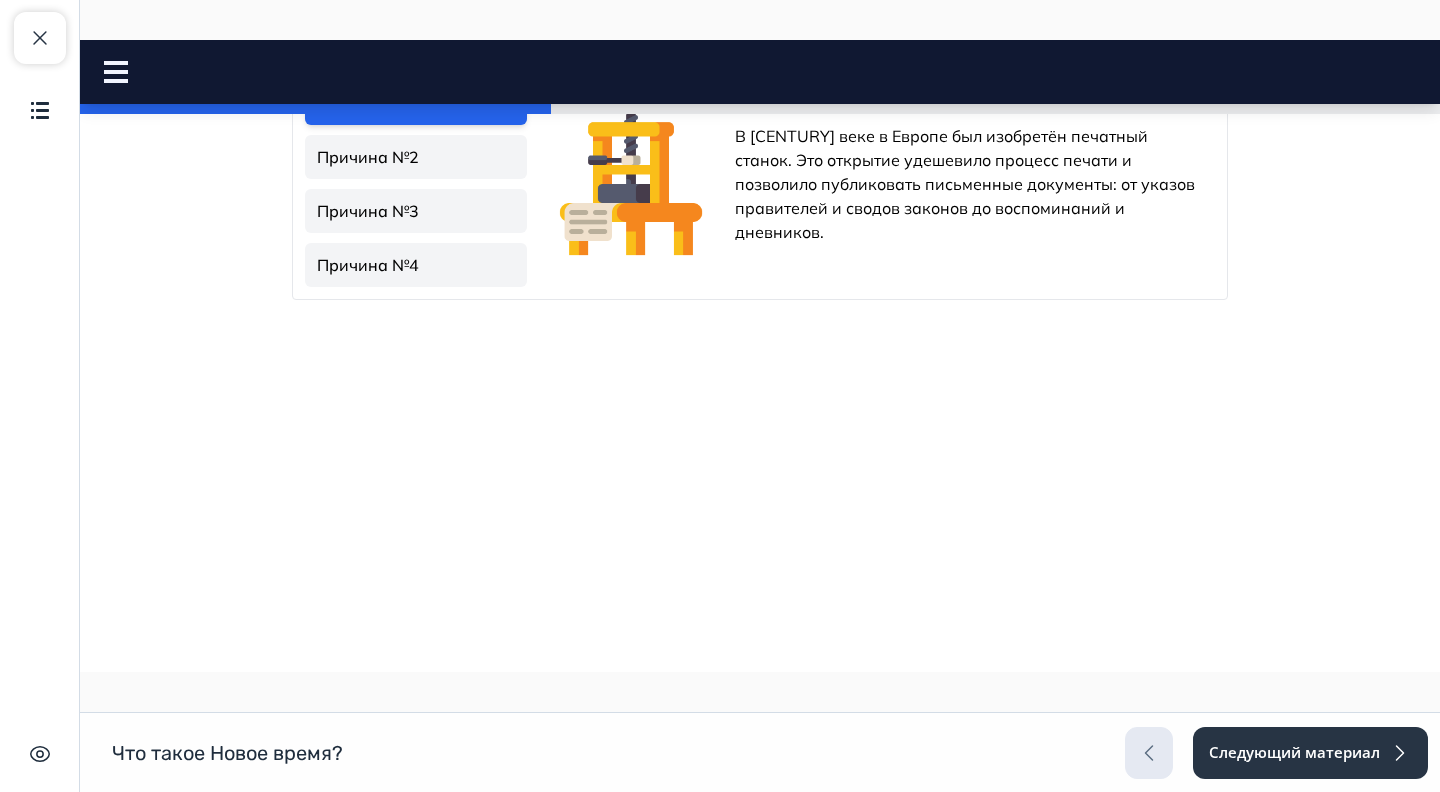 scroll, scrollTop: 813, scrollLeft: 0, axis: vertical 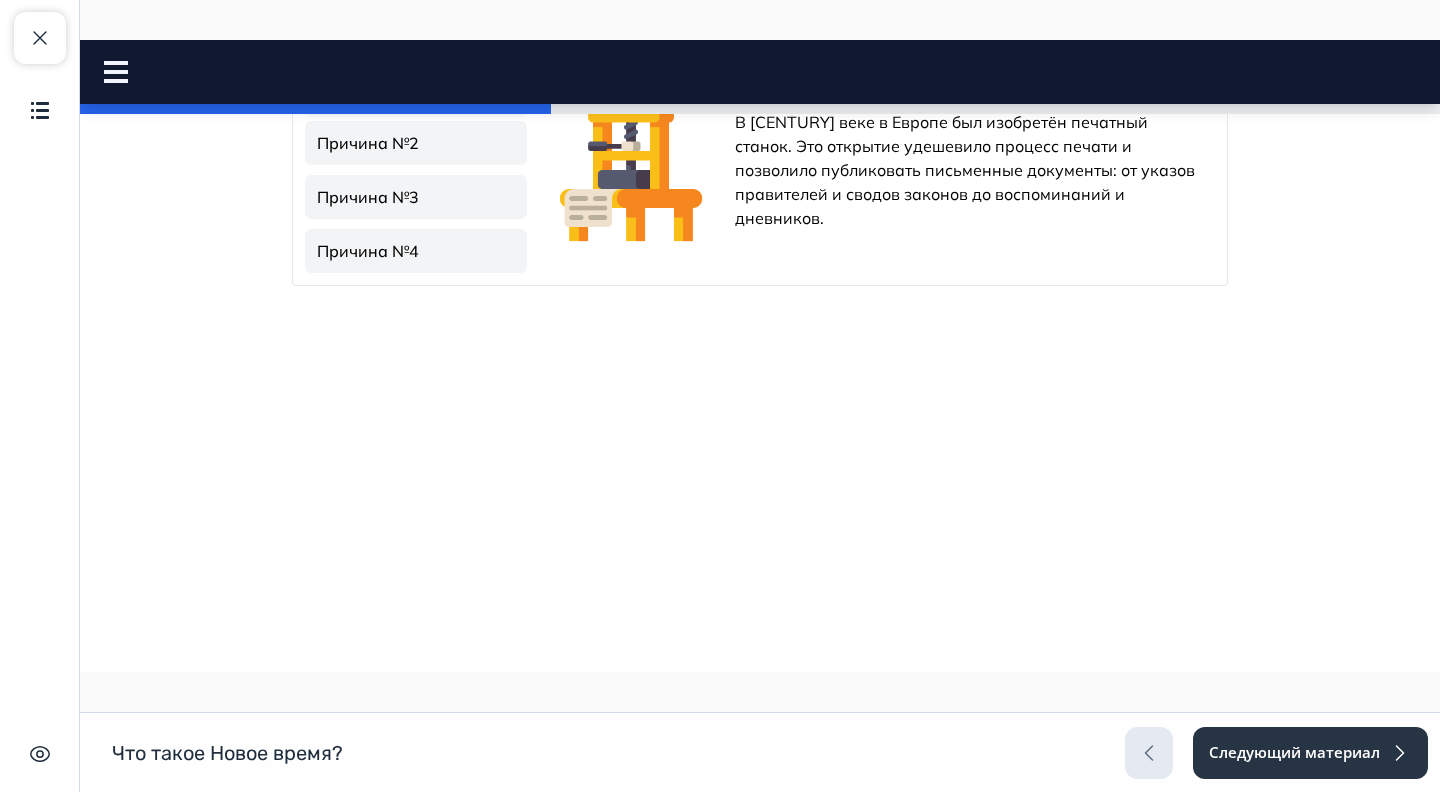 click on "Причина №2" at bounding box center (416, 143) 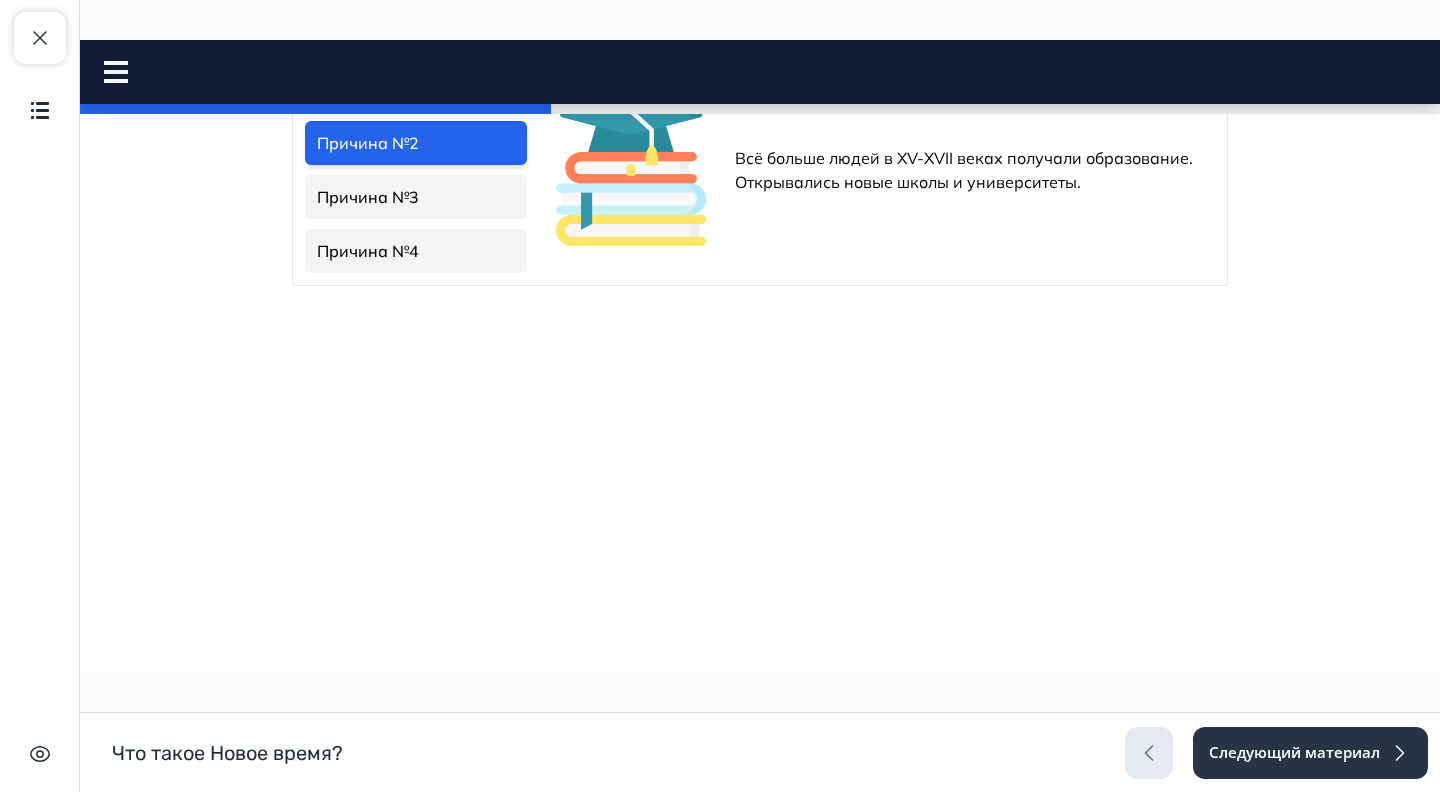 click on "Причина №3" at bounding box center (416, 197) 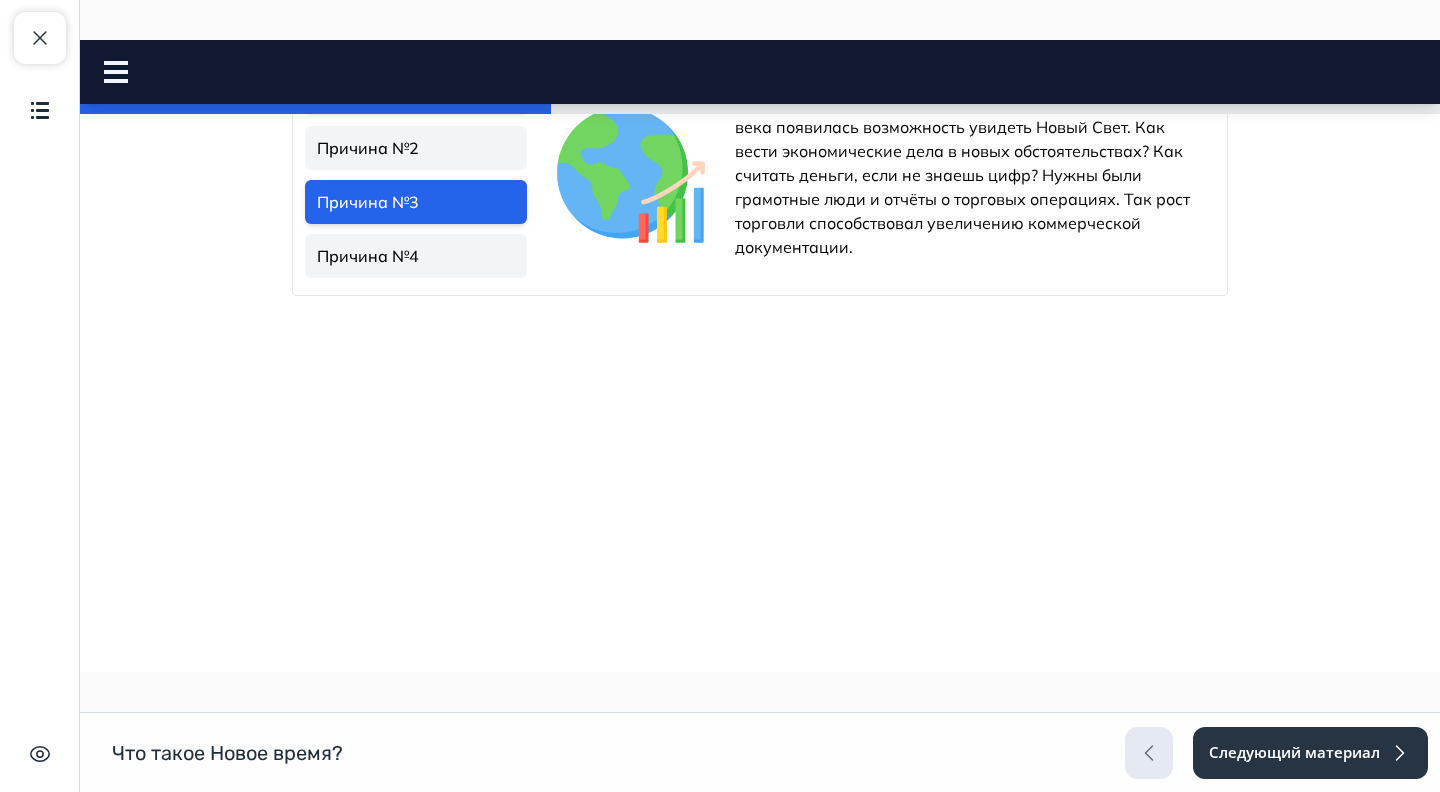 scroll, scrollTop: 824, scrollLeft: 0, axis: vertical 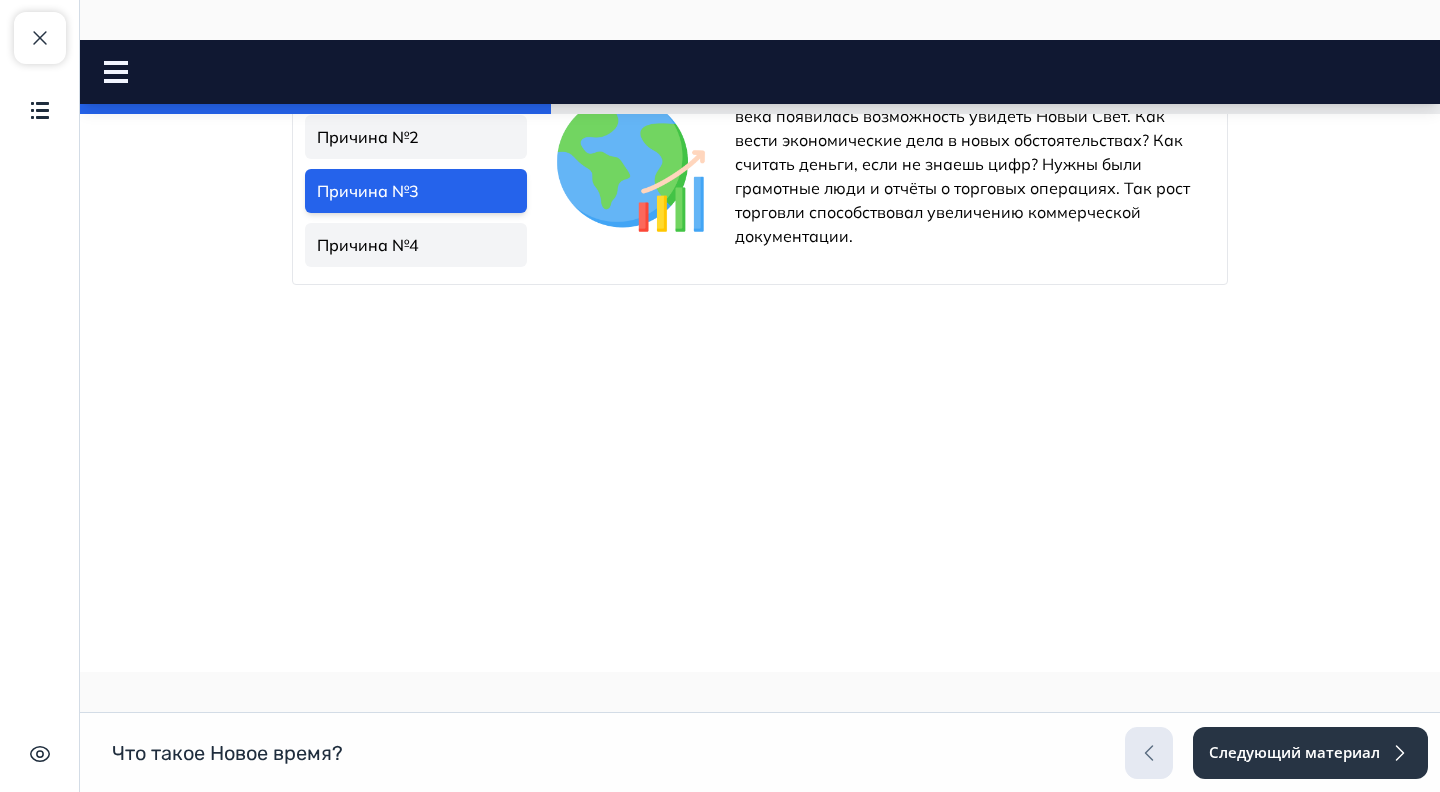 click on "Причина №2" at bounding box center (416, 137) 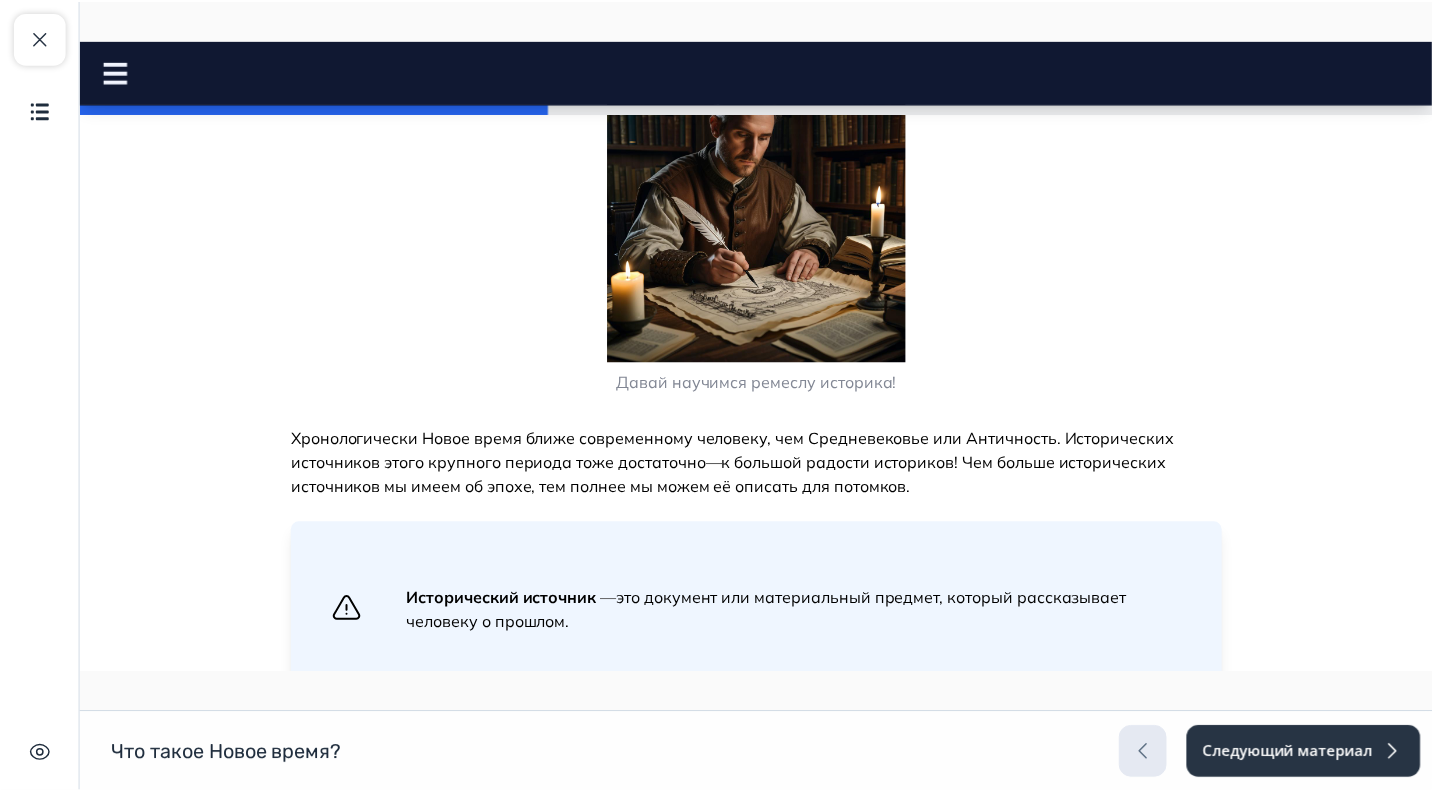 scroll, scrollTop: 0, scrollLeft: 0, axis: both 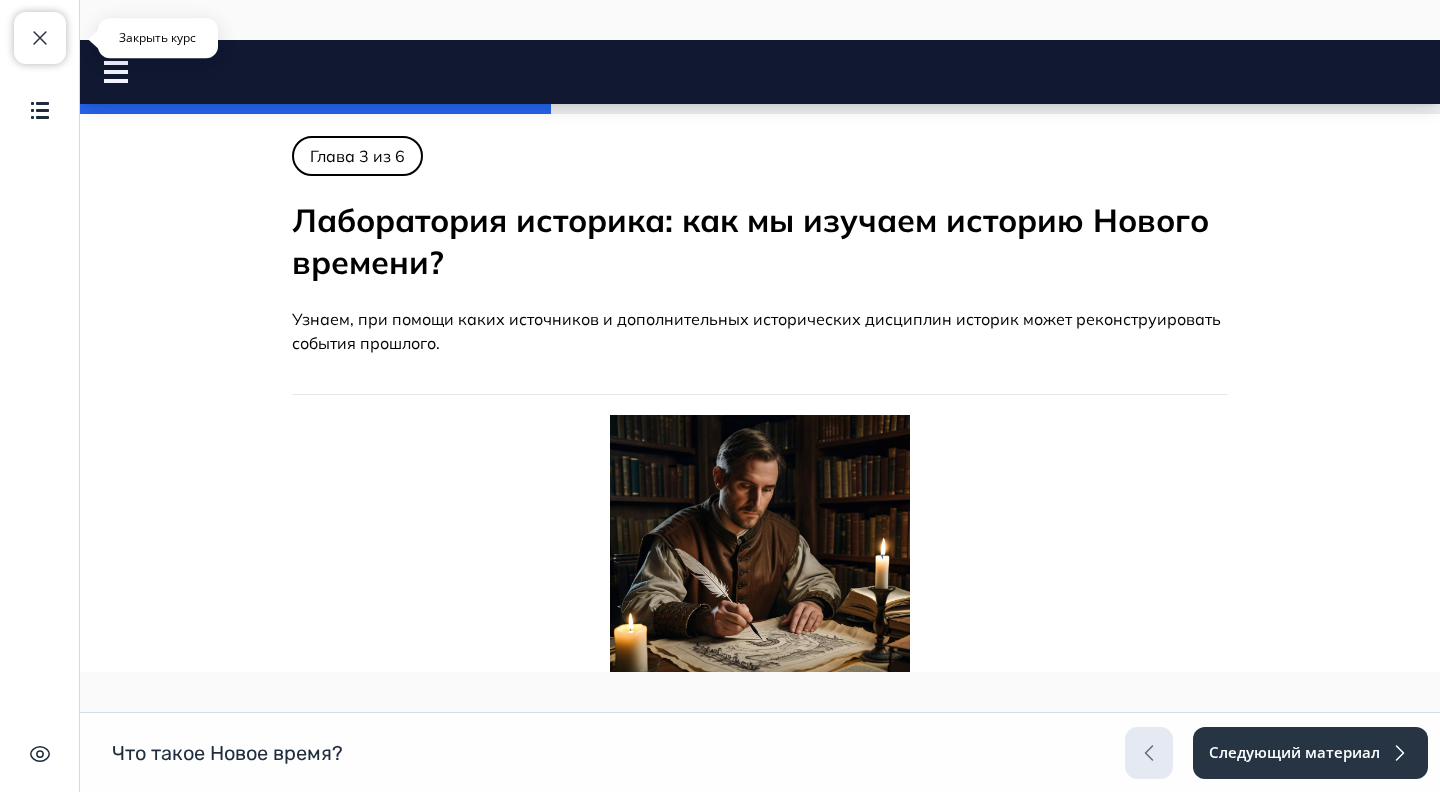 click on "Закрыть курс" at bounding box center [40, 38] 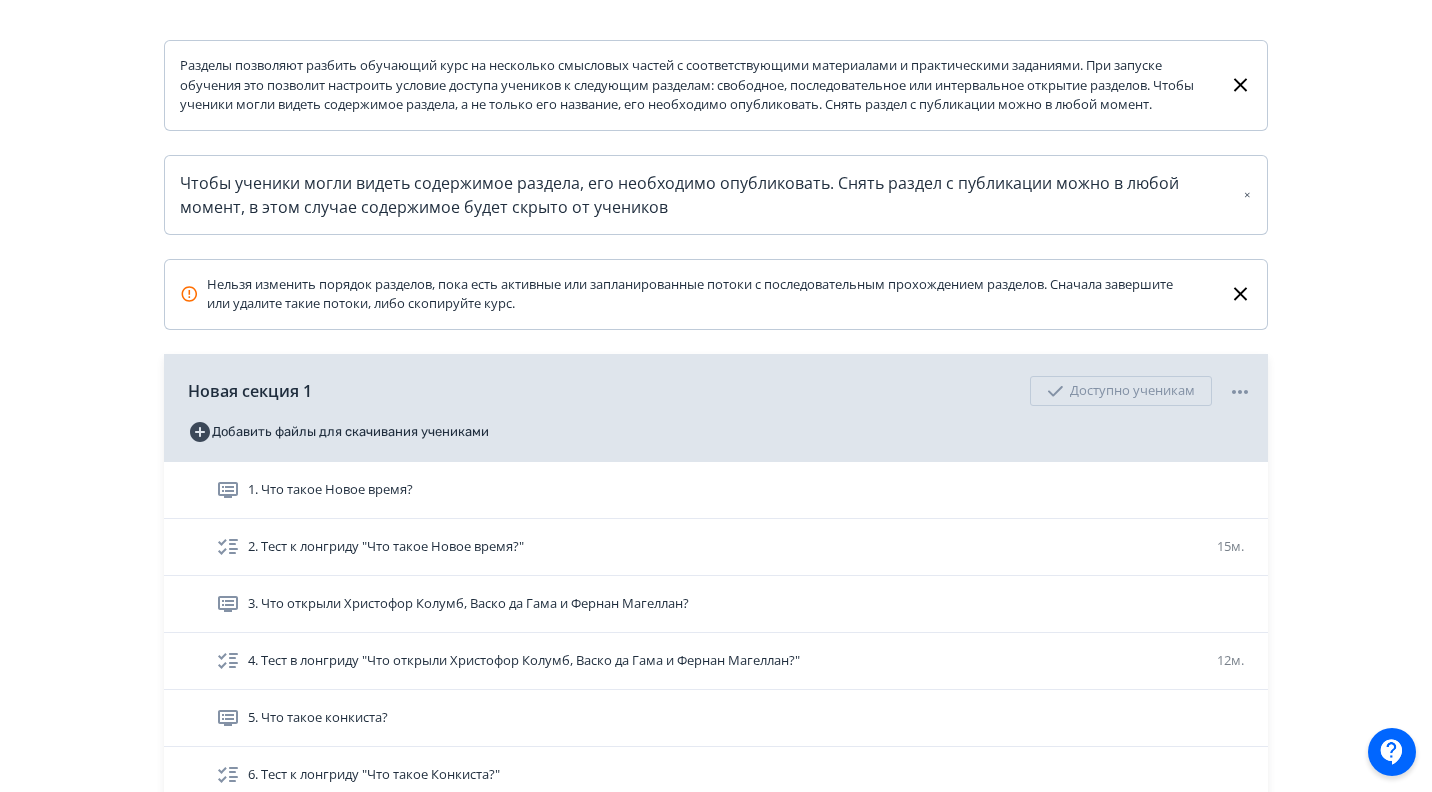 scroll, scrollTop: 309, scrollLeft: 0, axis: vertical 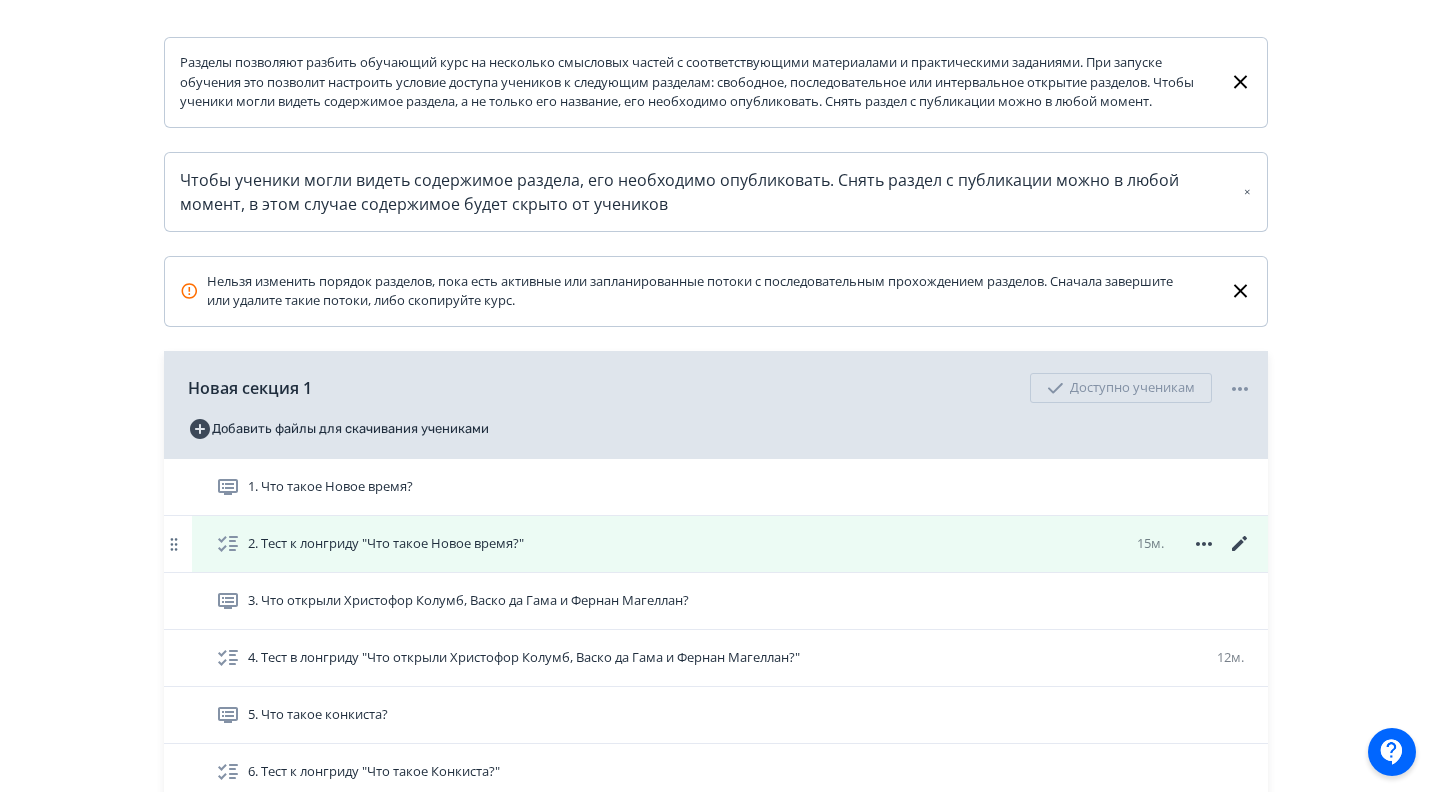 click 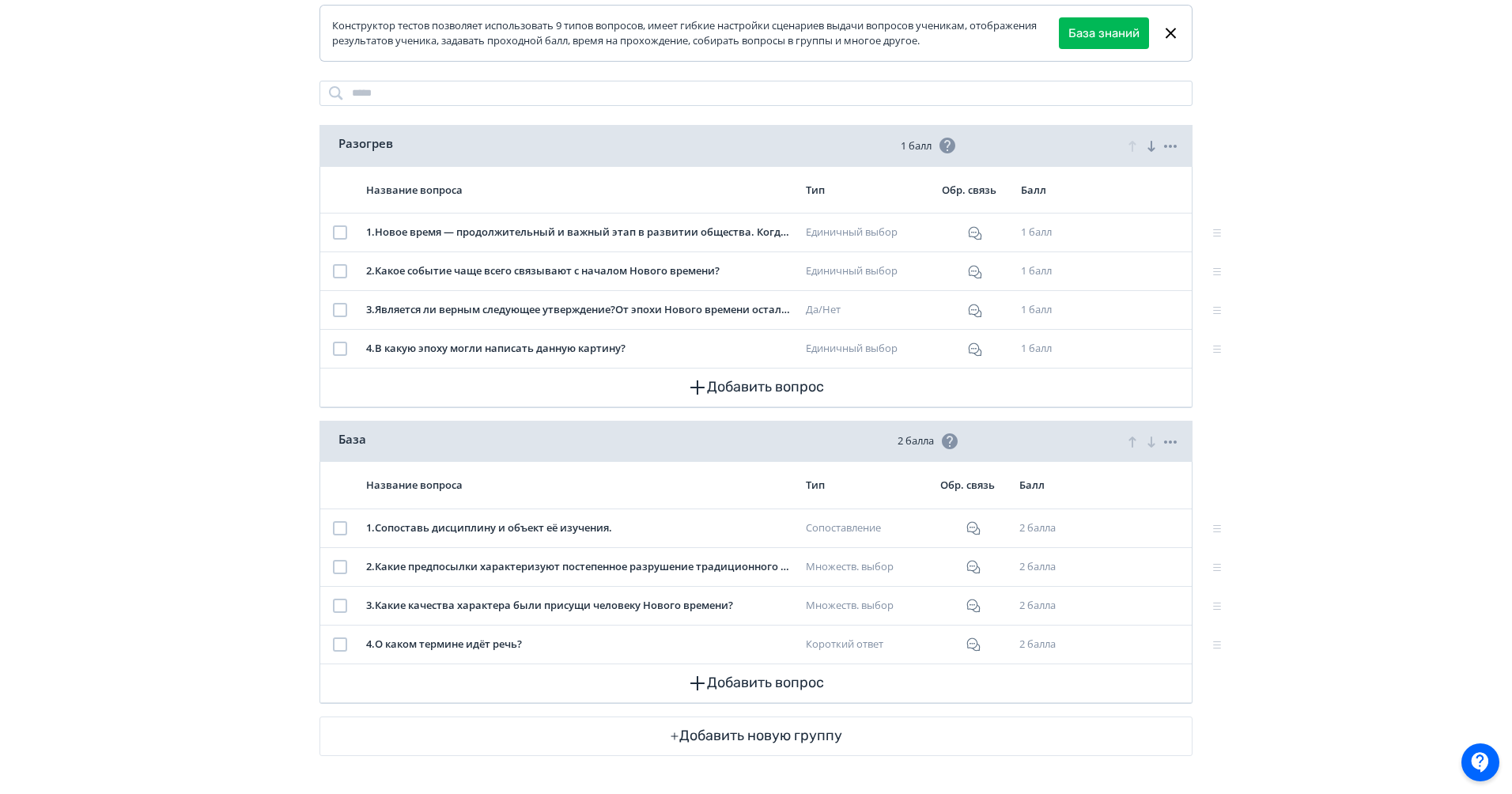 scroll, scrollTop: 0, scrollLeft: 0, axis: both 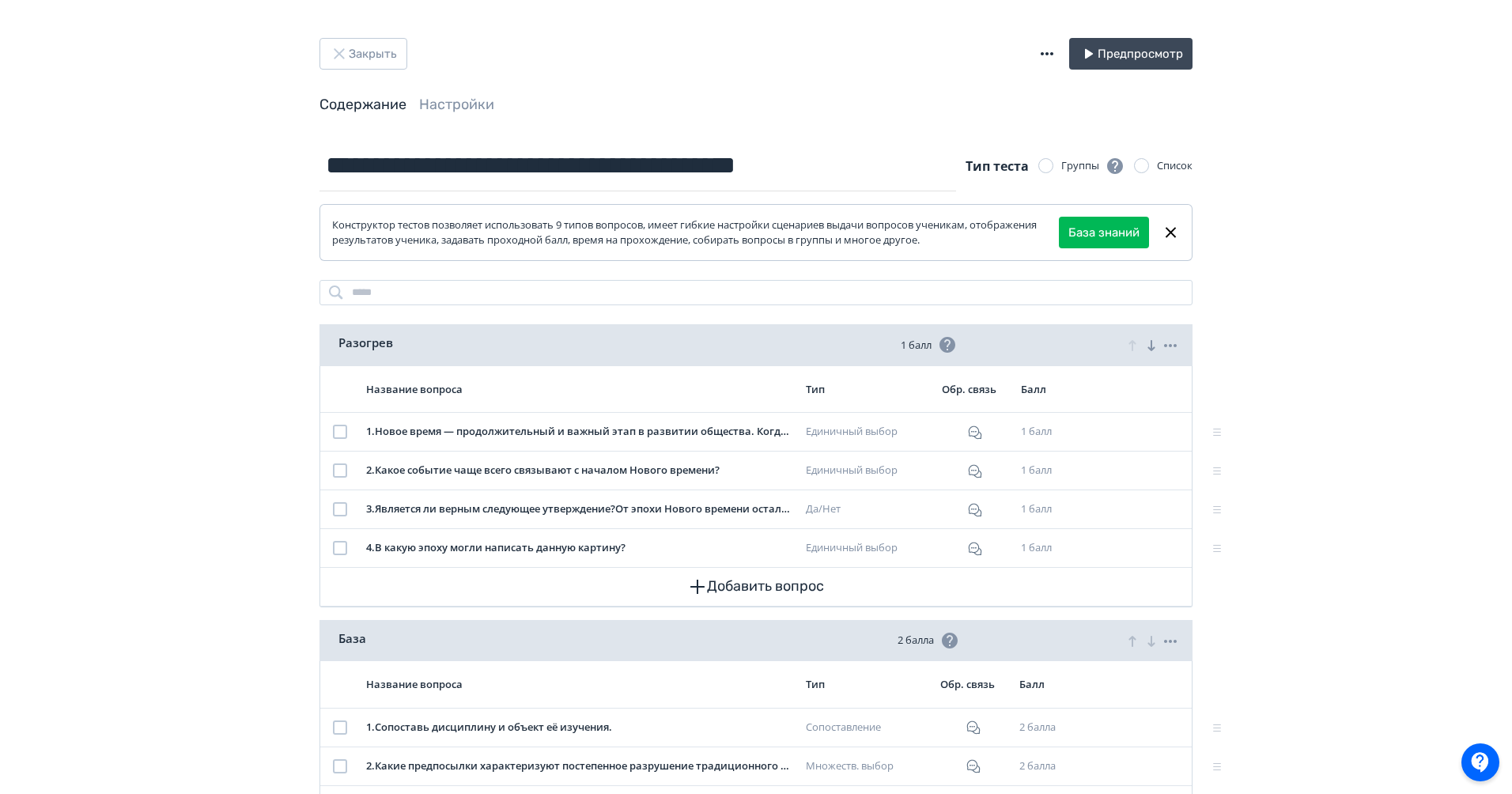 click on "**********" at bounding box center (756, 497) 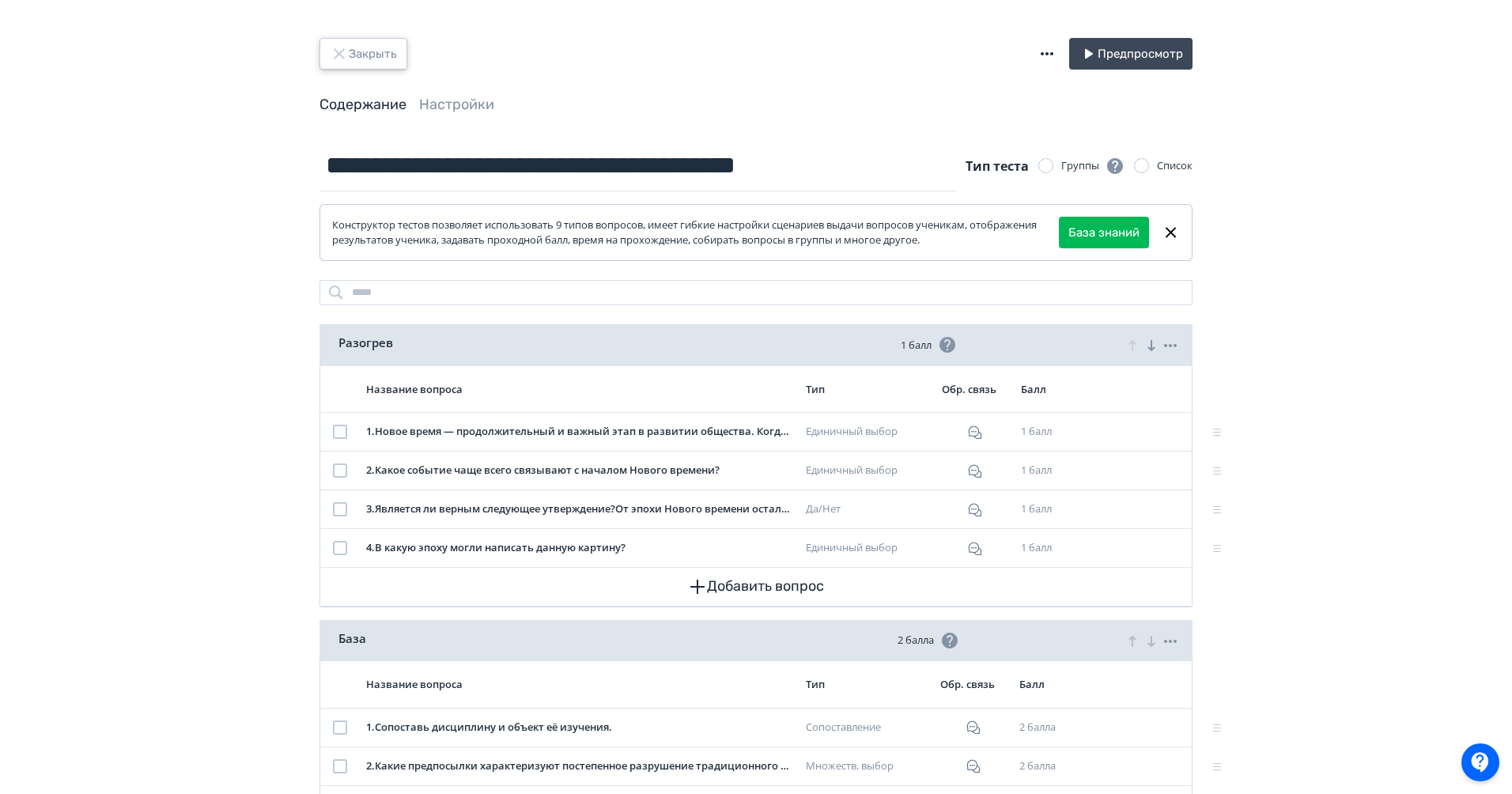 click on "Закрыть" at bounding box center (363, 54) 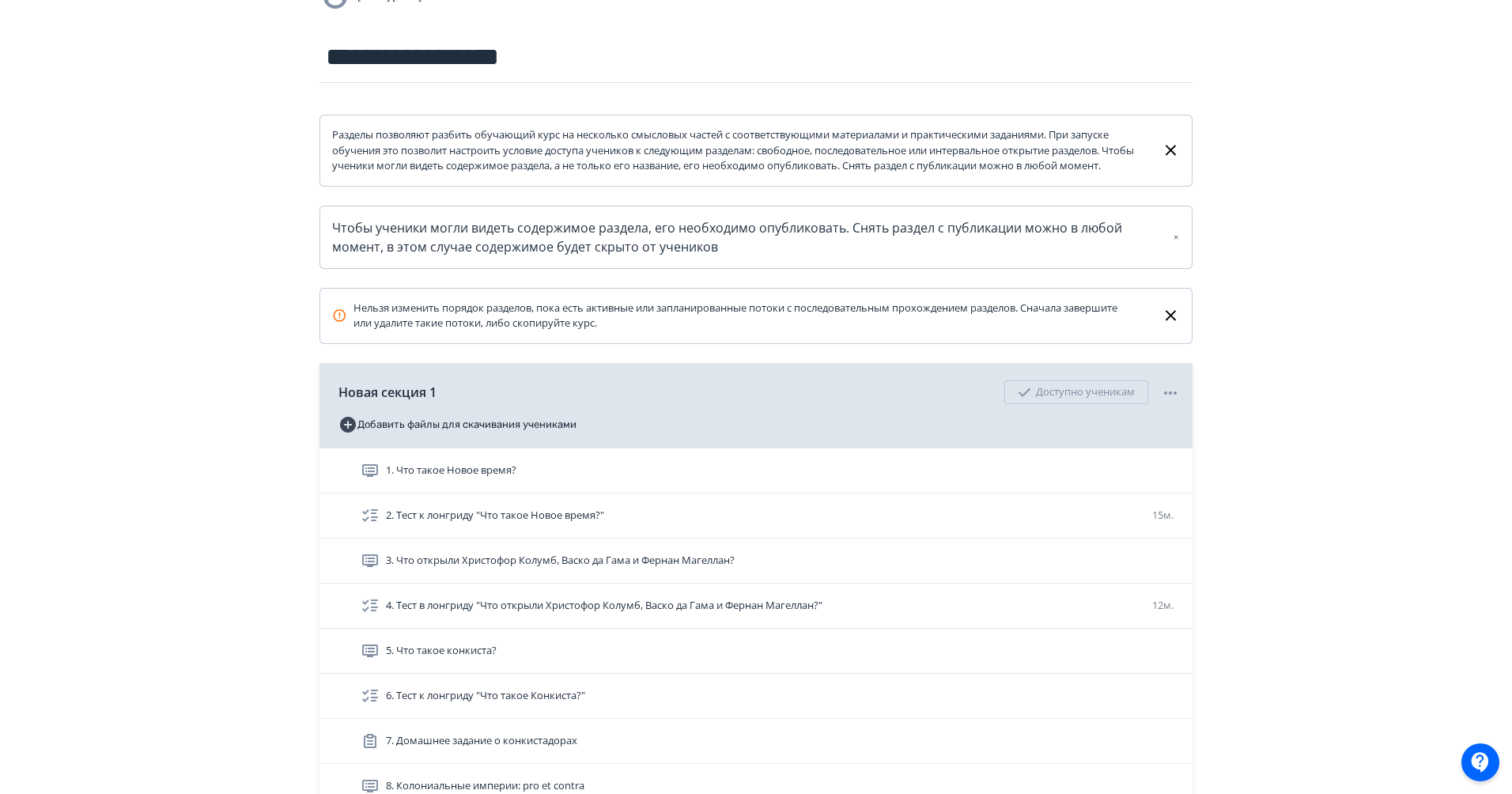 scroll, scrollTop: 0, scrollLeft: 0, axis: both 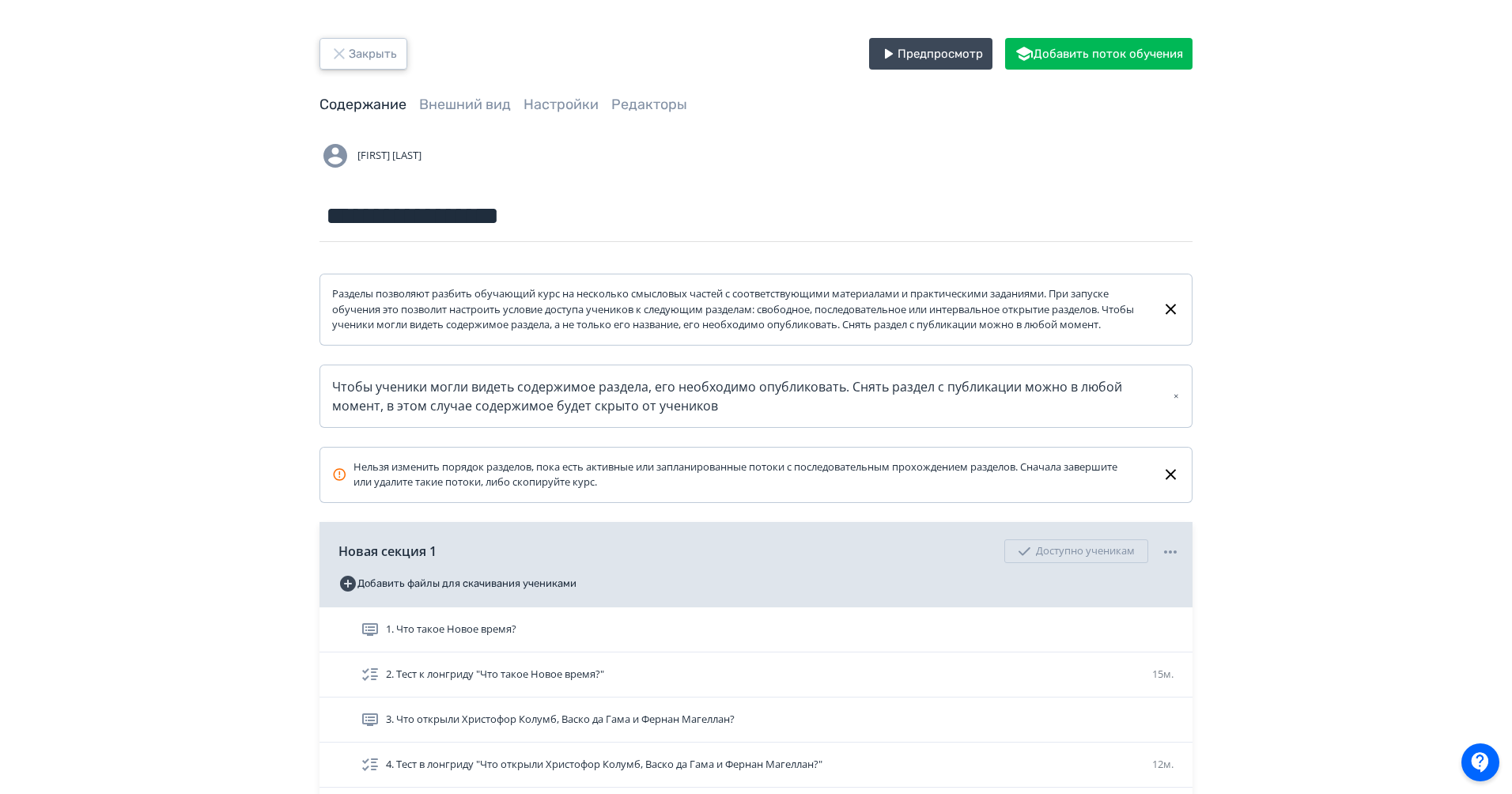 click on "Закрыть" at bounding box center (363, 54) 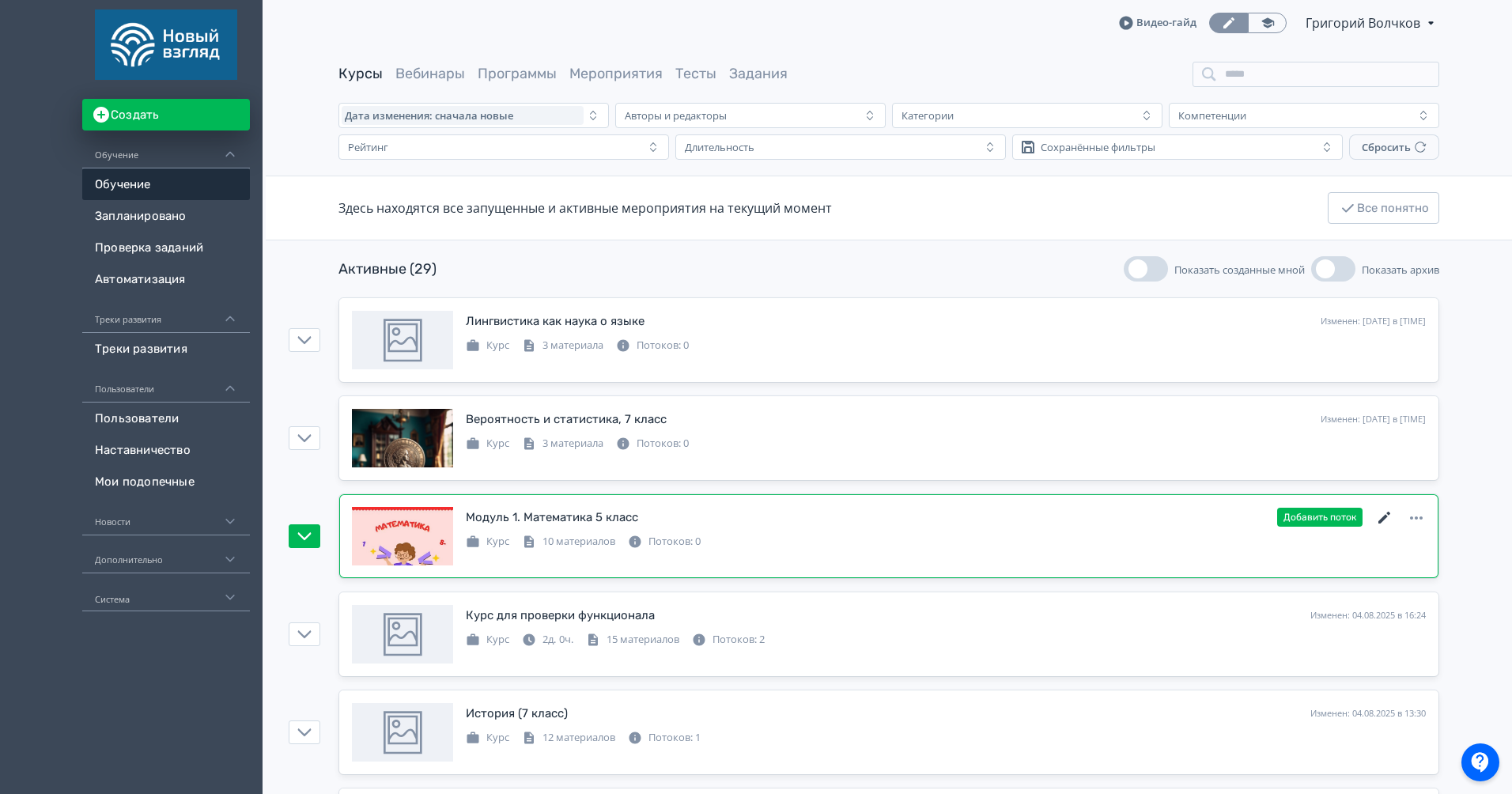 click 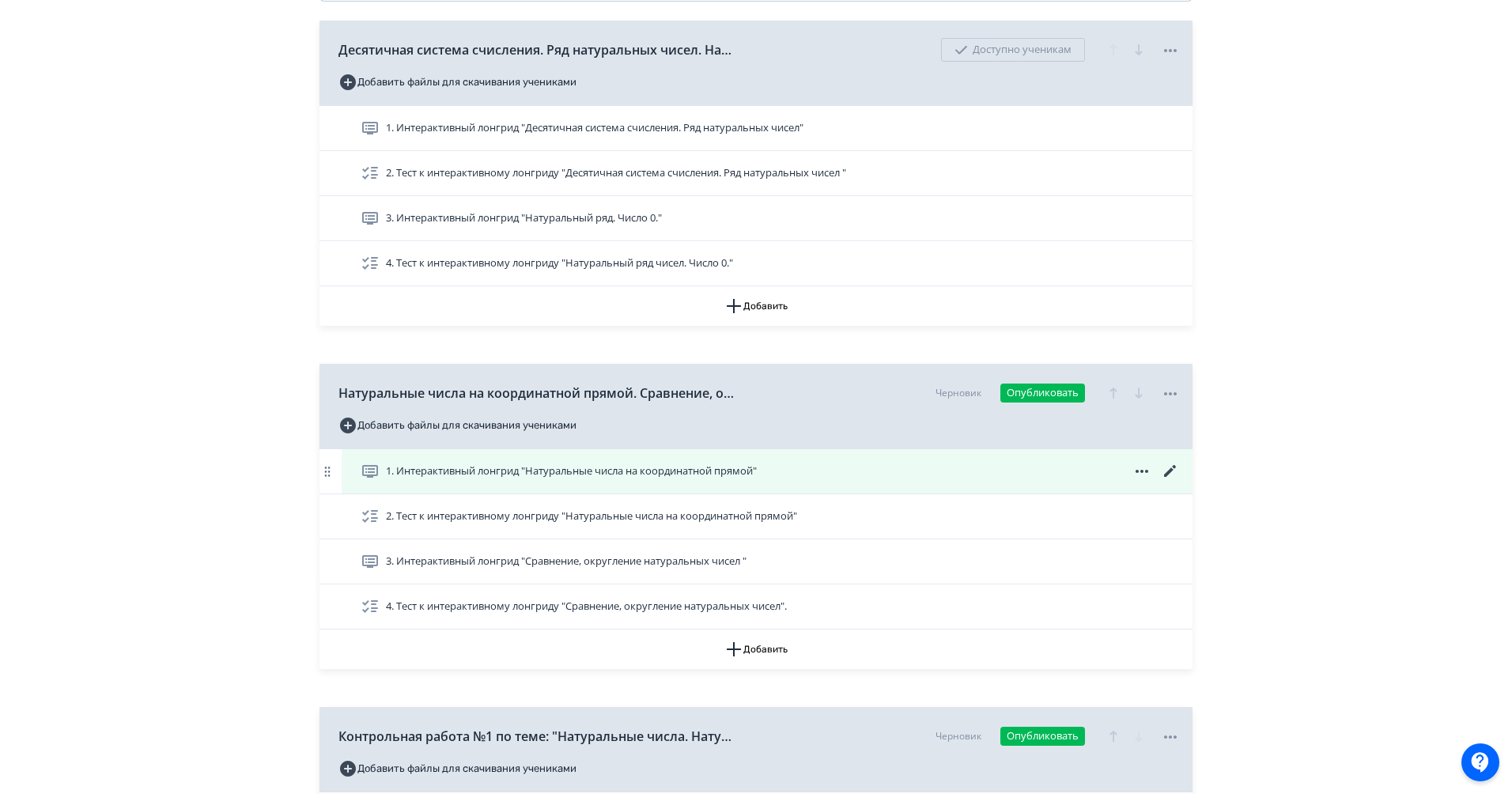 scroll, scrollTop: 433, scrollLeft: 0, axis: vertical 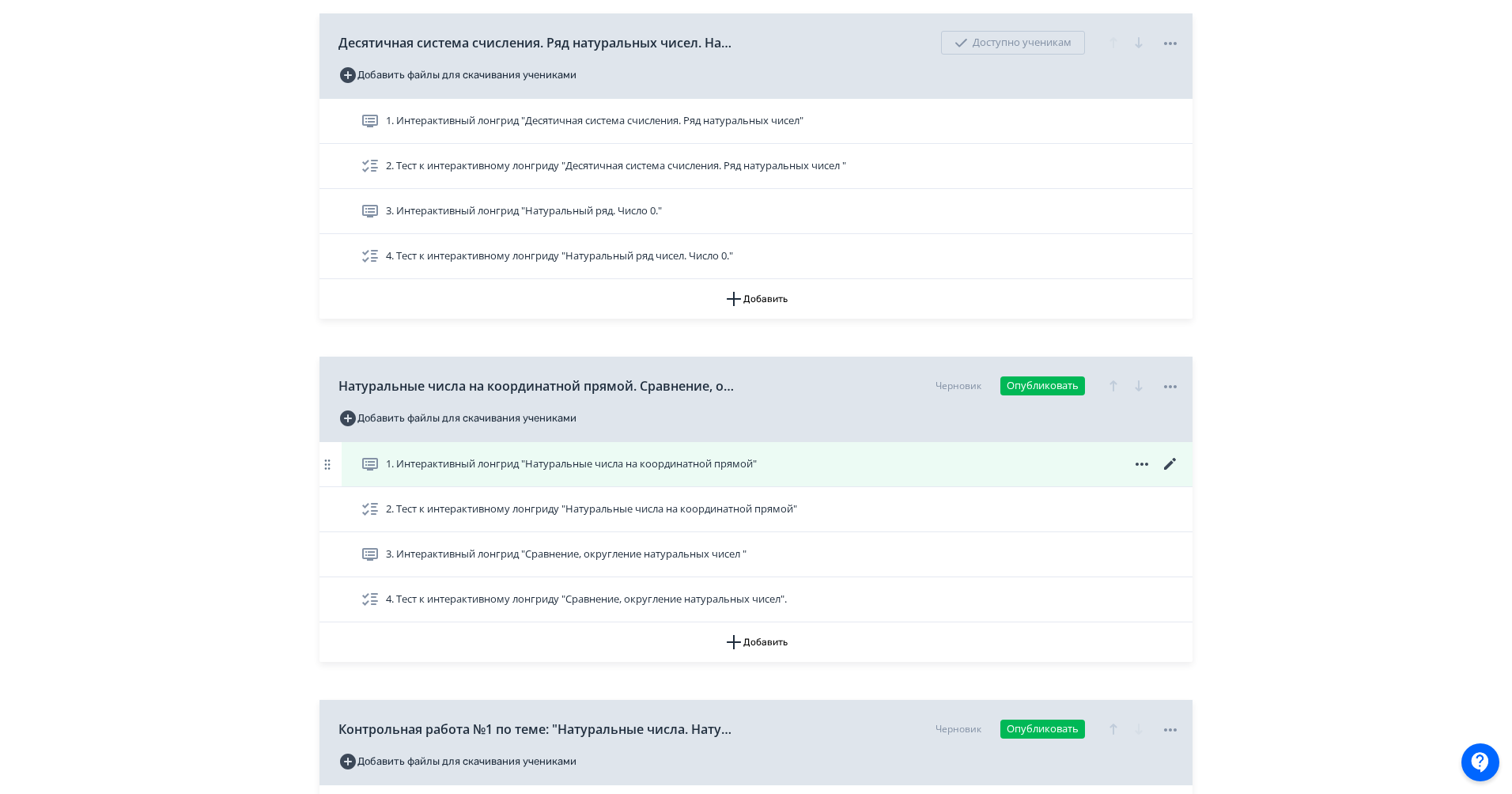 click 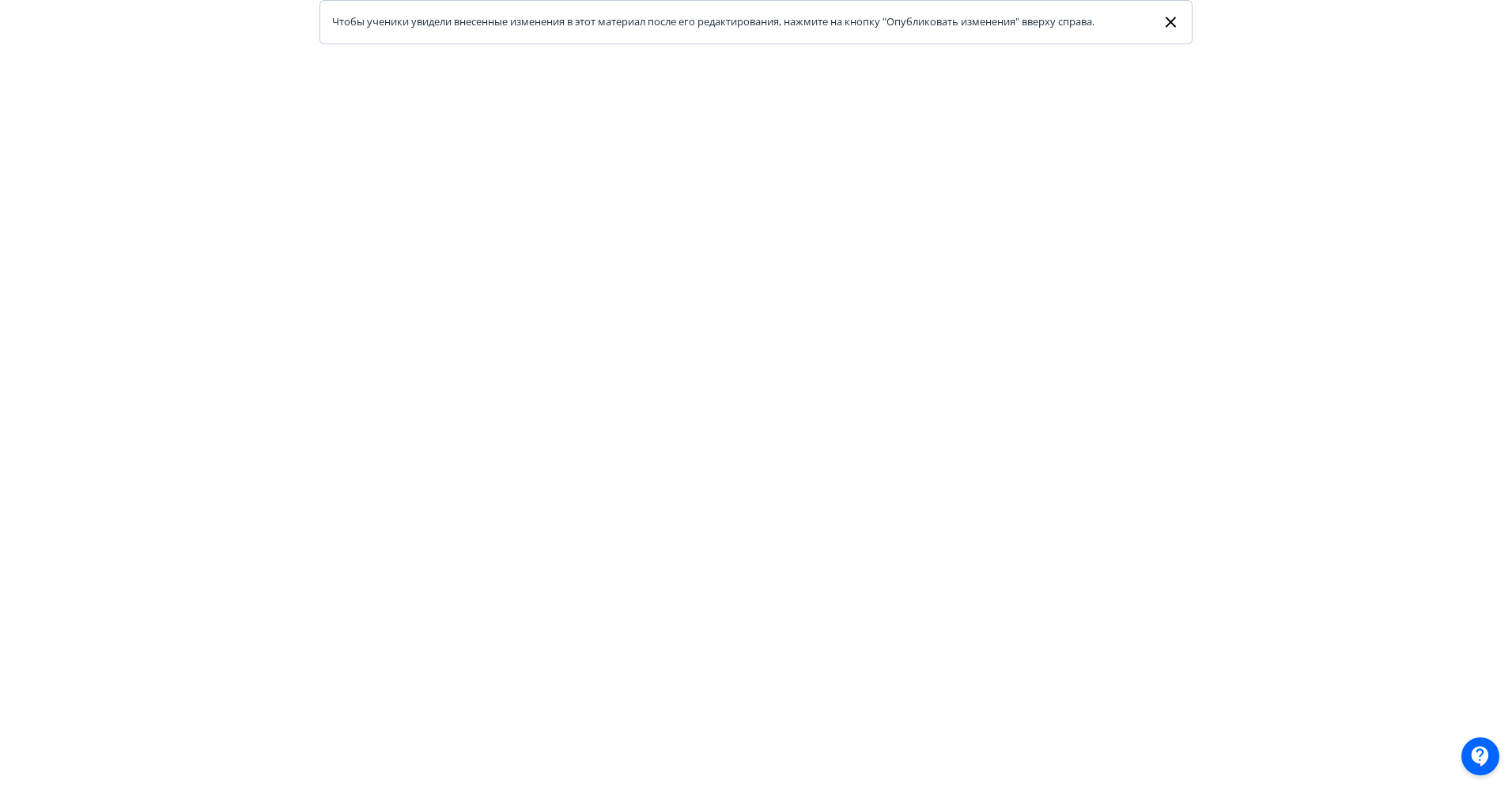 scroll, scrollTop: 0, scrollLeft: 3, axis: horizontal 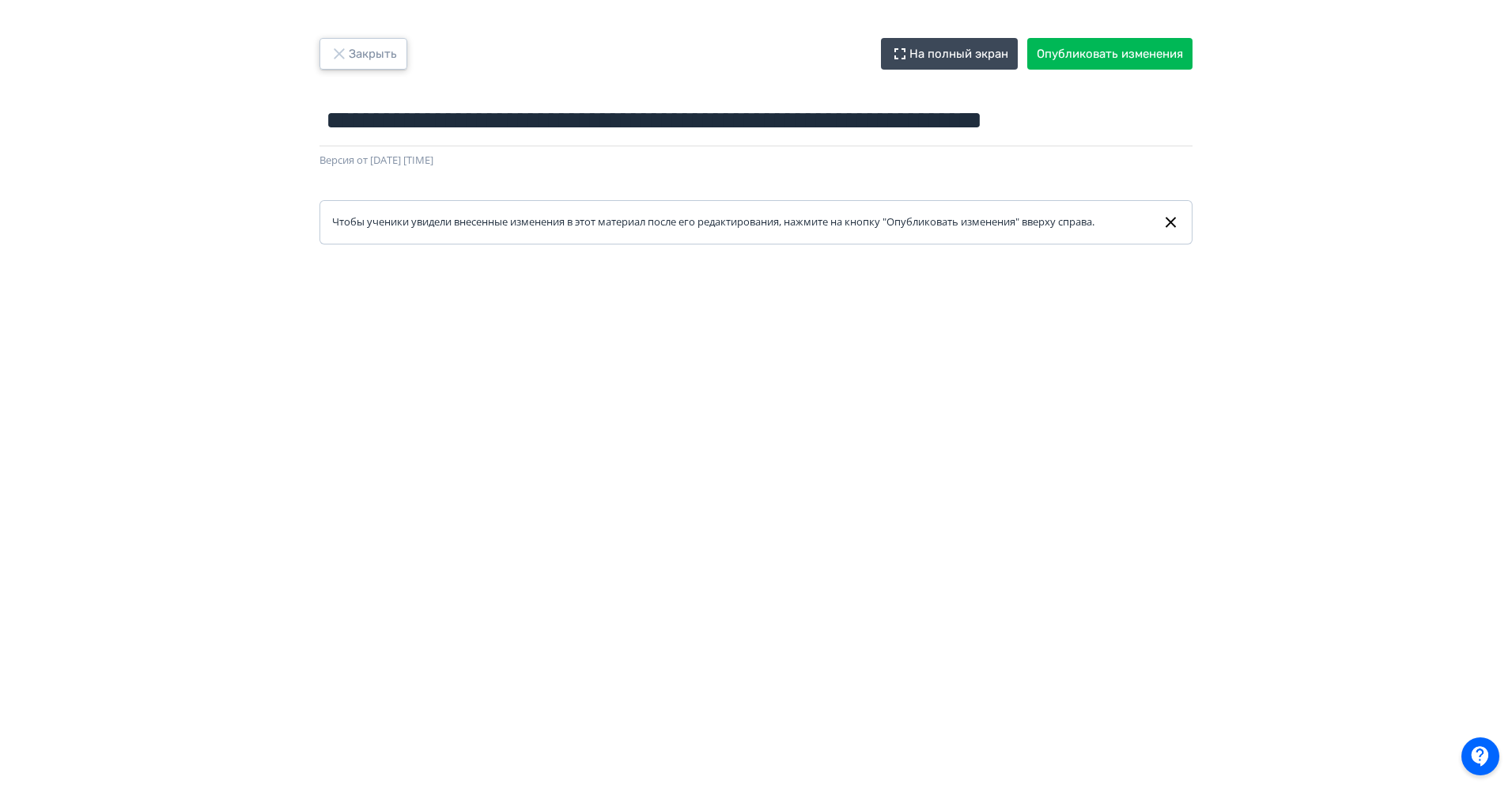 click 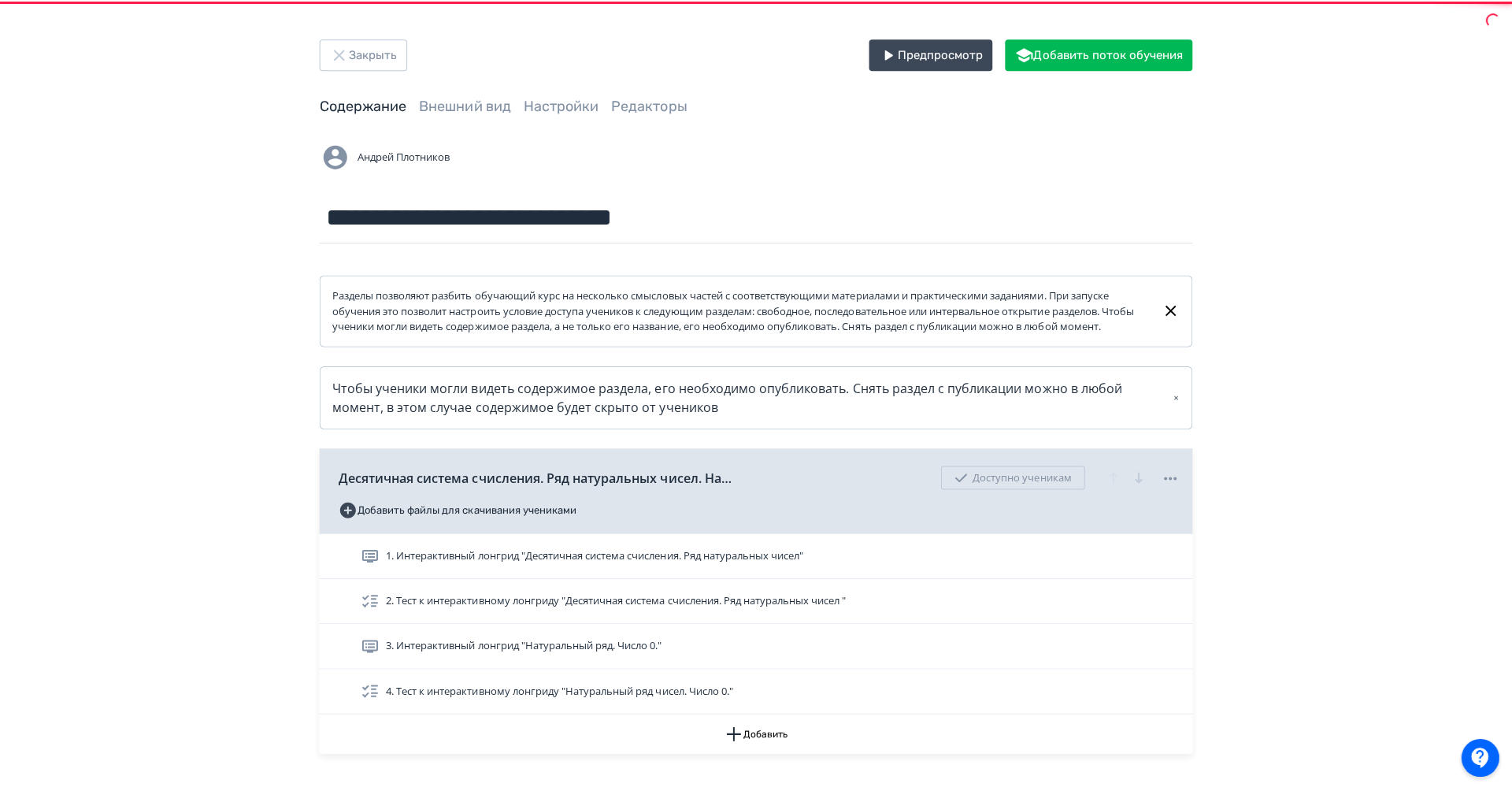 scroll, scrollTop: 0, scrollLeft: 0, axis: both 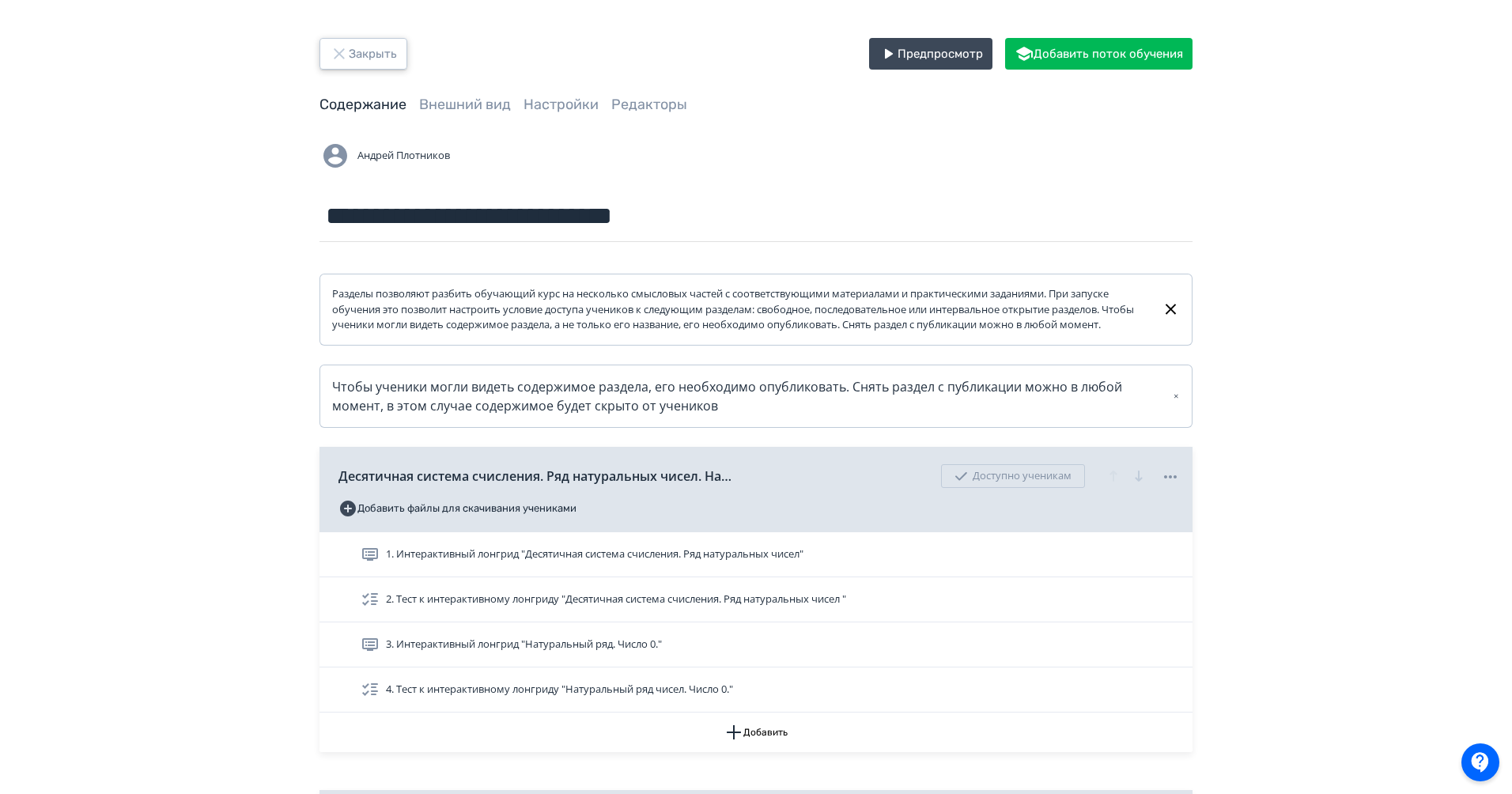 click on "Закрыть" at bounding box center (363, 54) 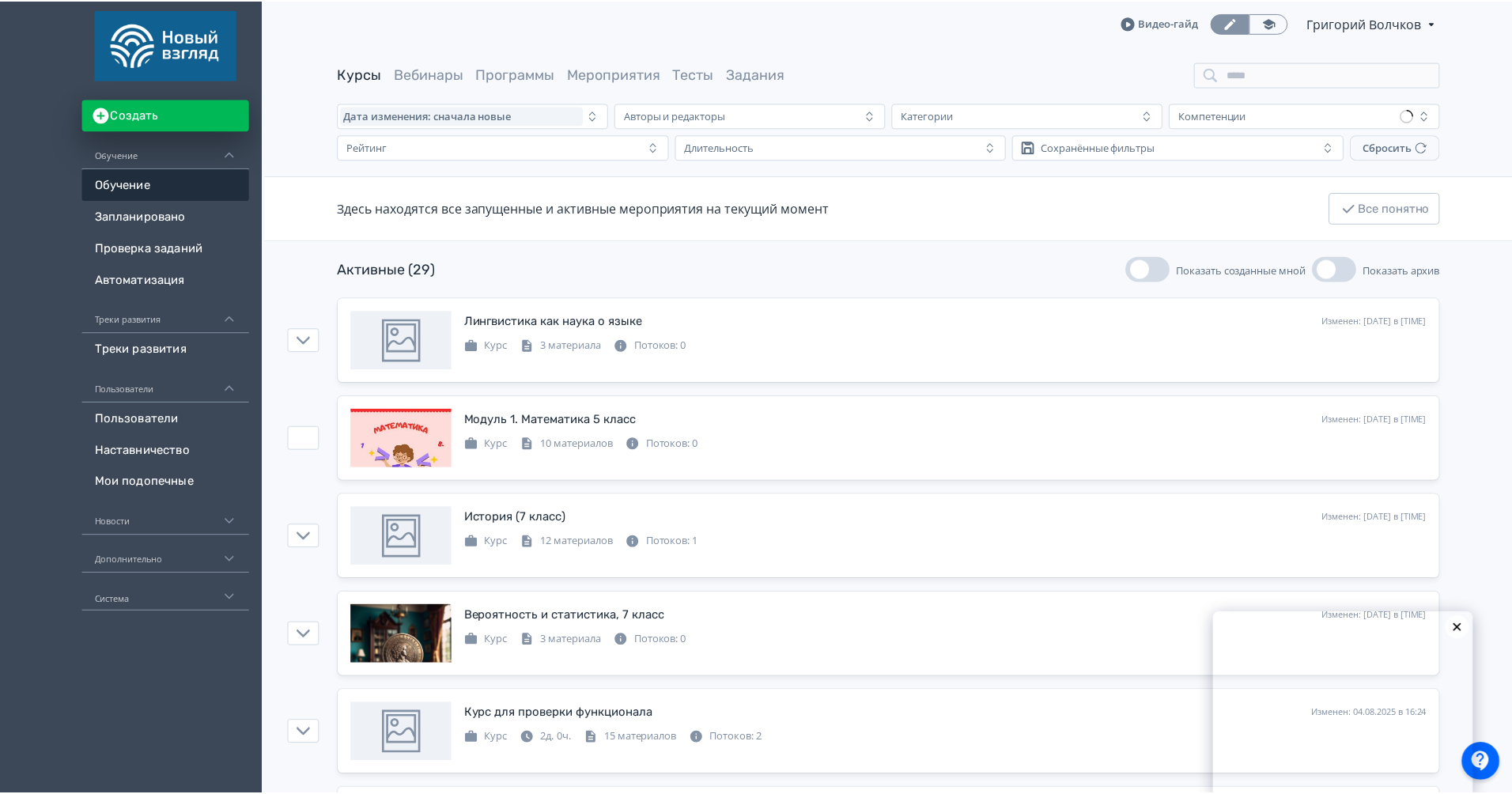 scroll, scrollTop: 2, scrollLeft: 0, axis: vertical 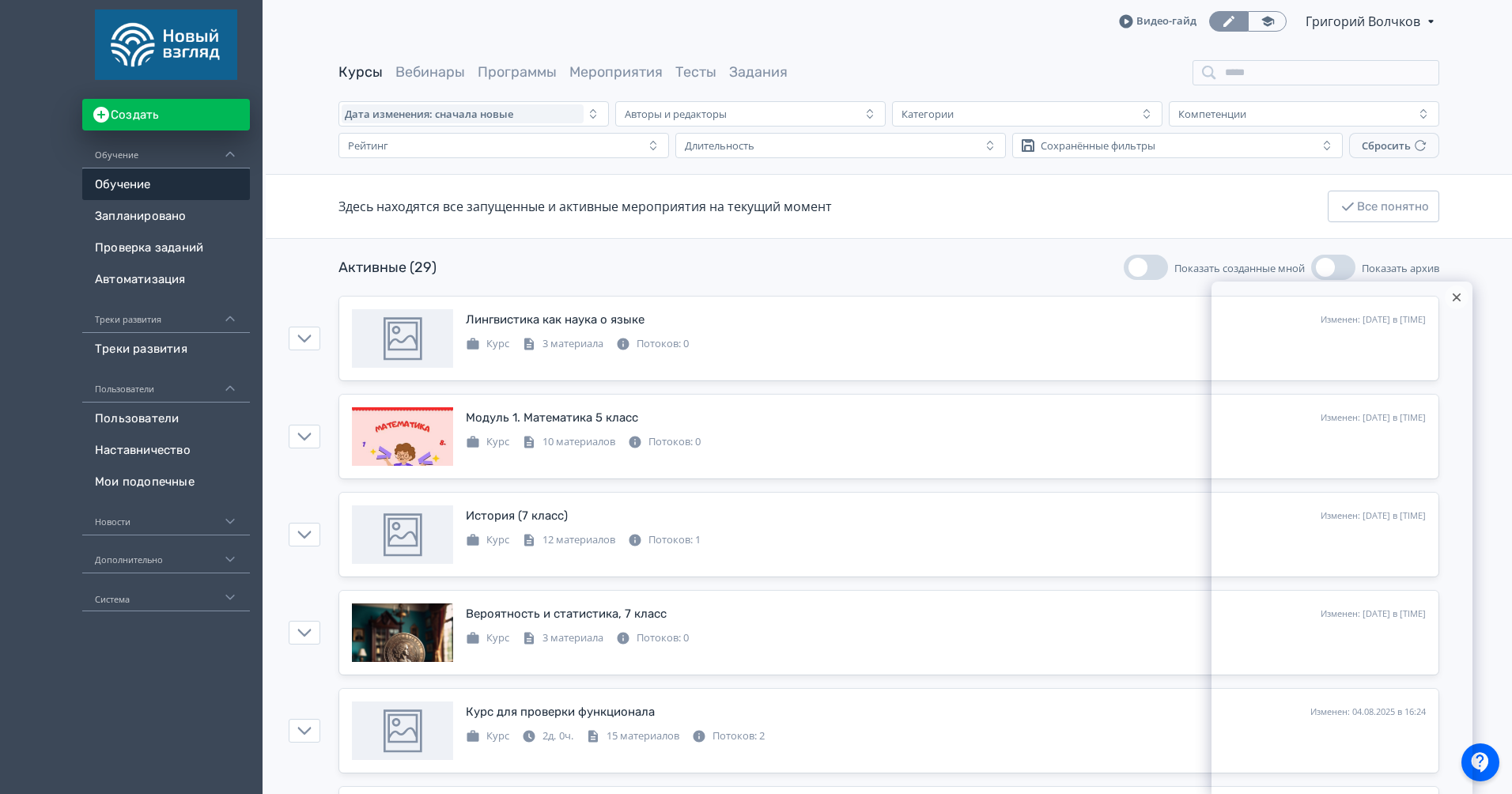 click 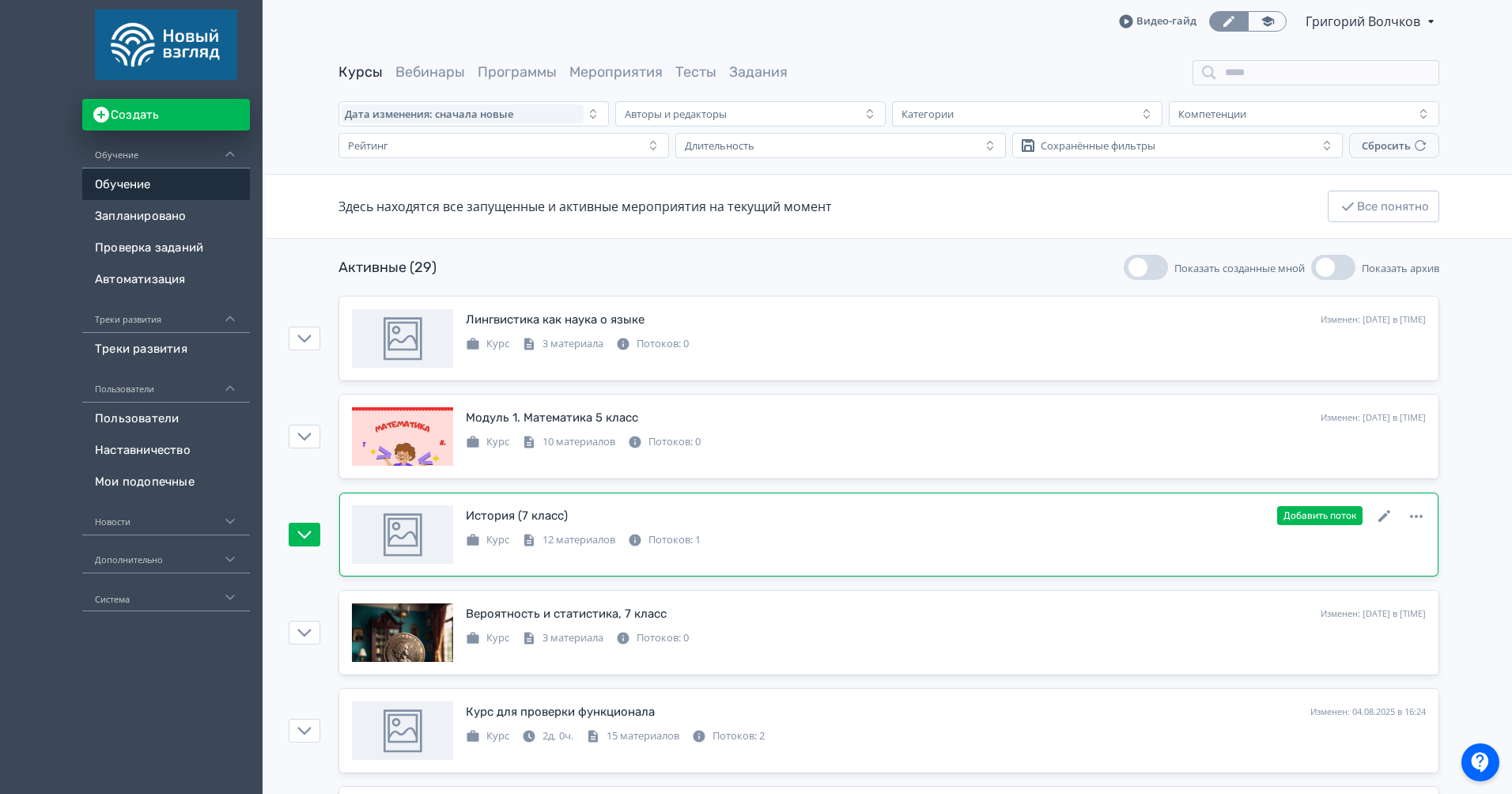 scroll, scrollTop: 254, scrollLeft: 0, axis: vertical 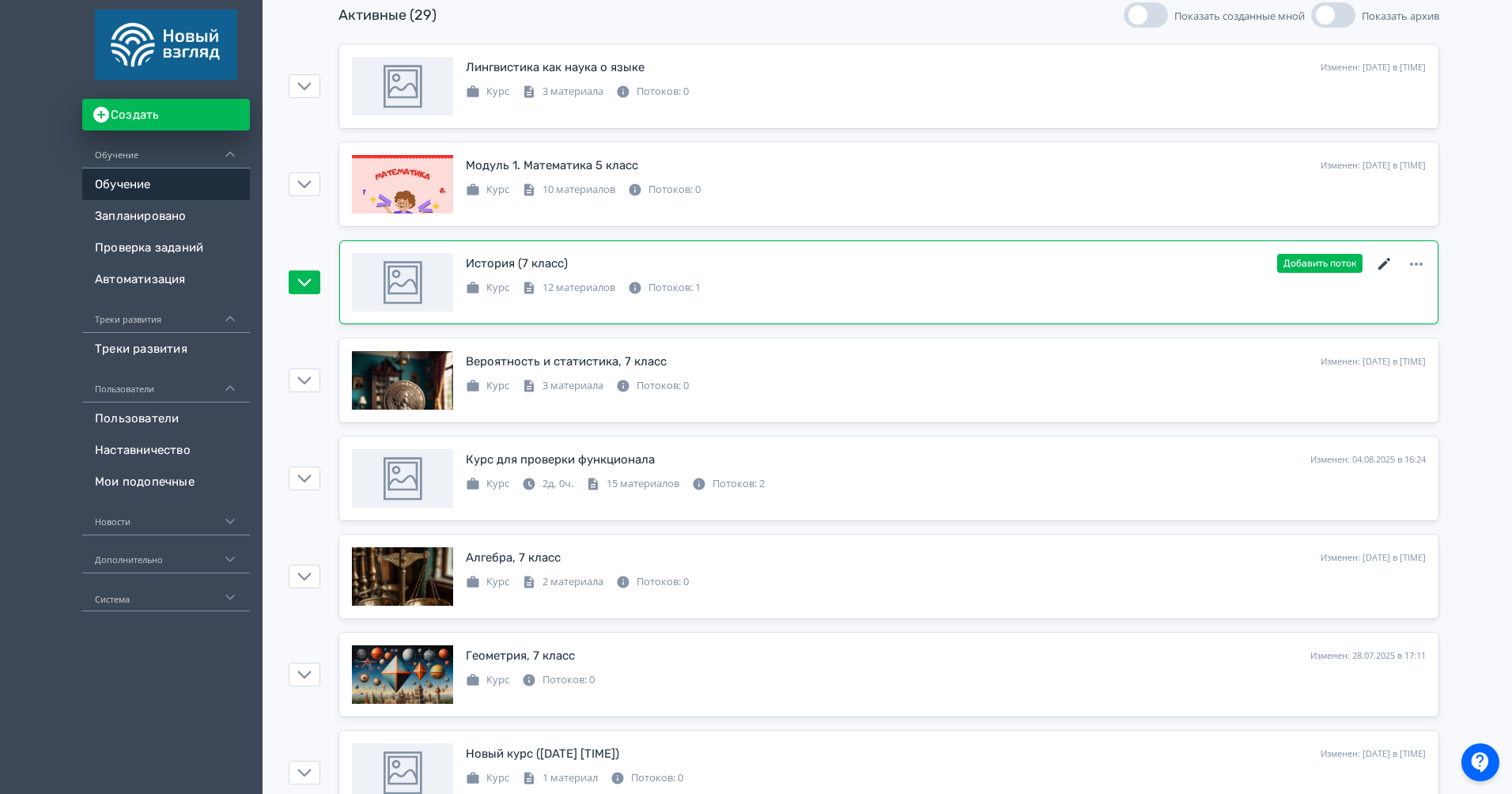 click 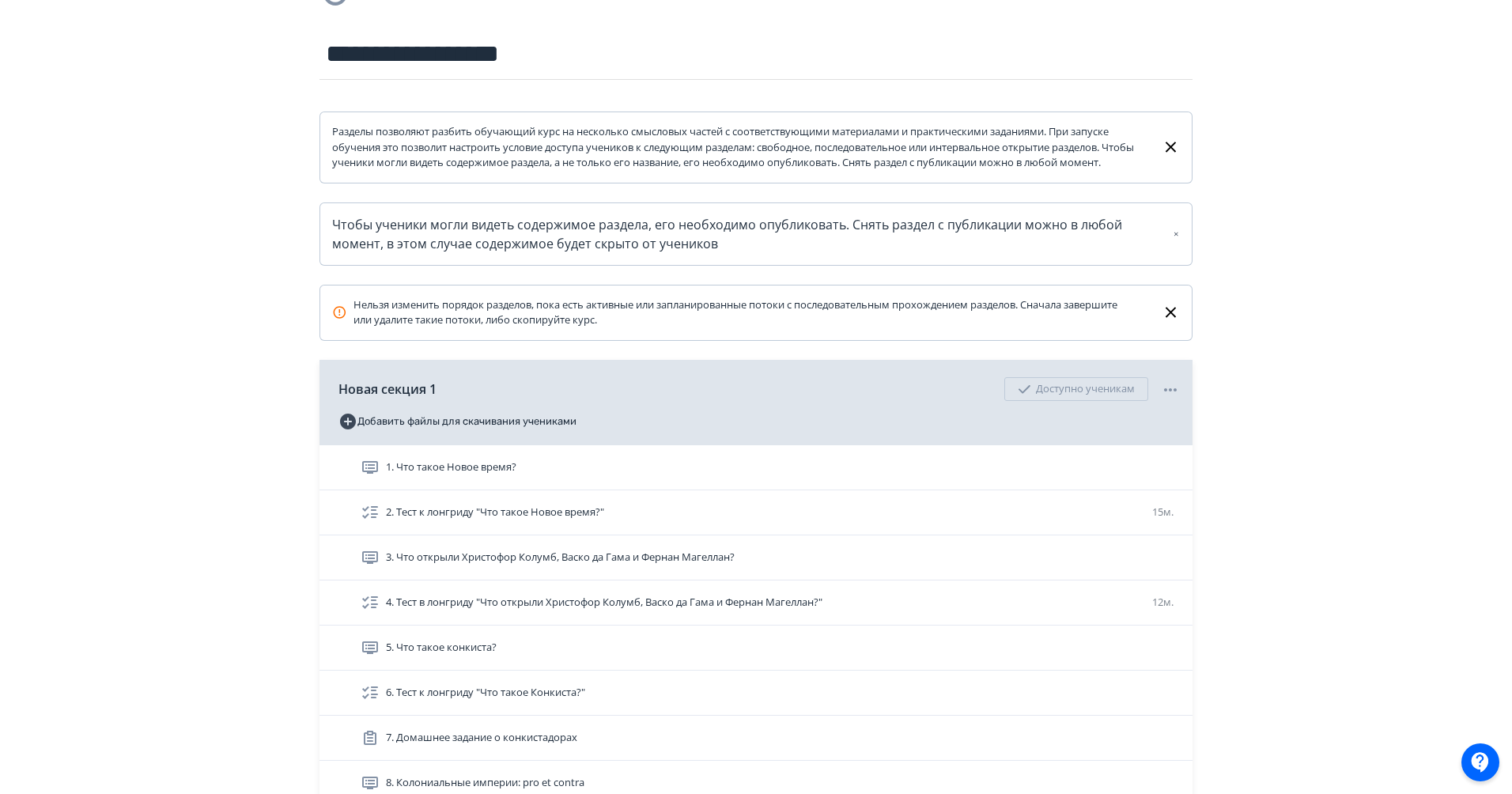 scroll, scrollTop: 288, scrollLeft: 0, axis: vertical 